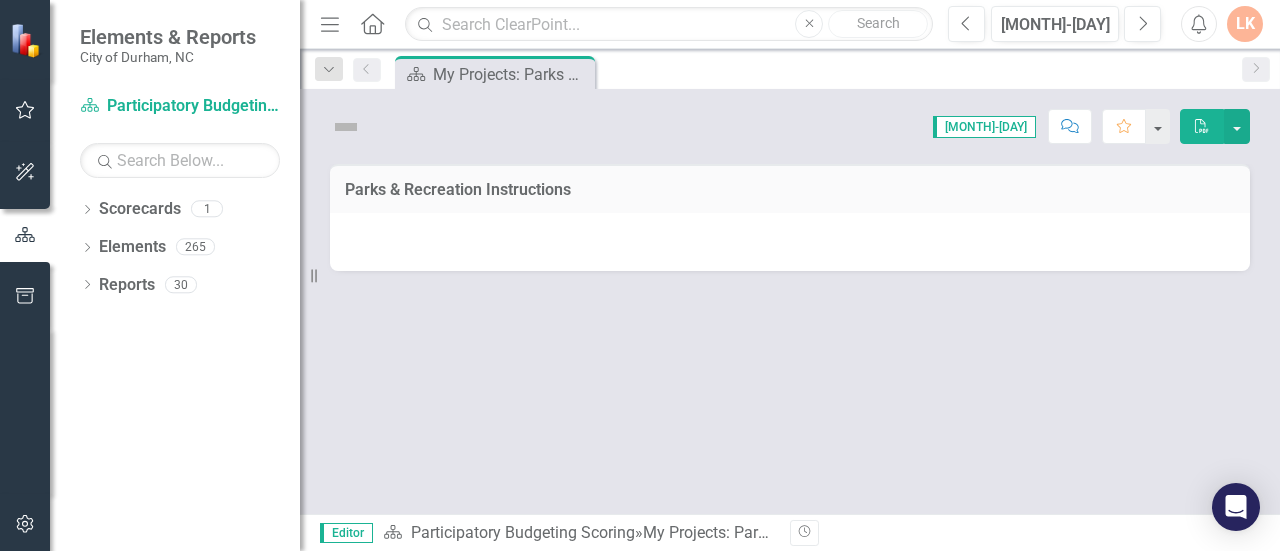 scroll, scrollTop: 0, scrollLeft: 0, axis: both 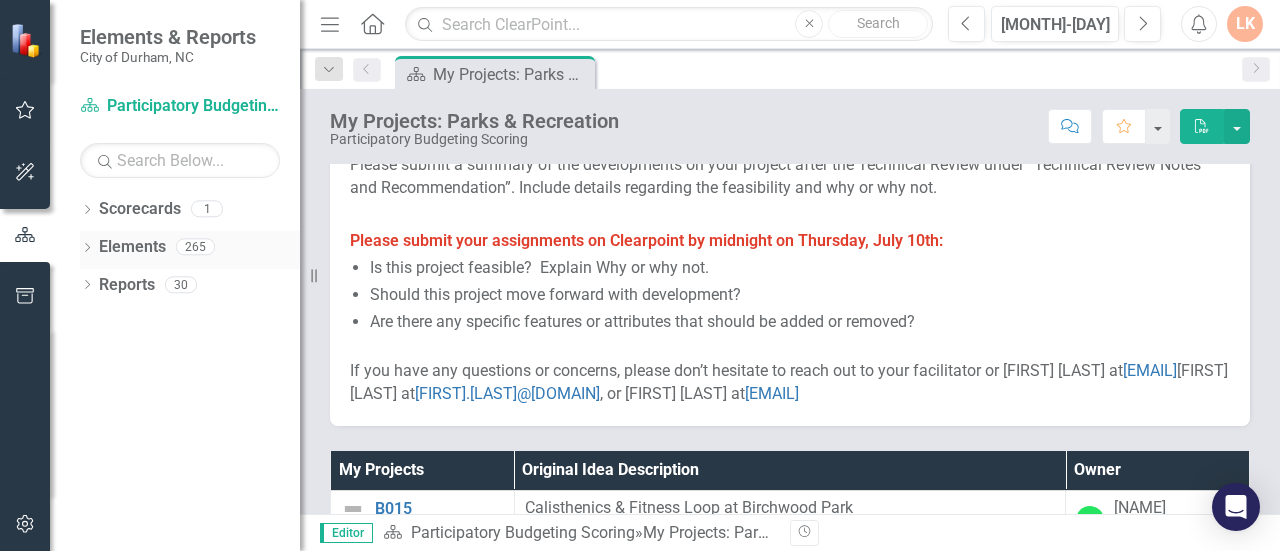 click on "Elements" at bounding box center [132, 247] 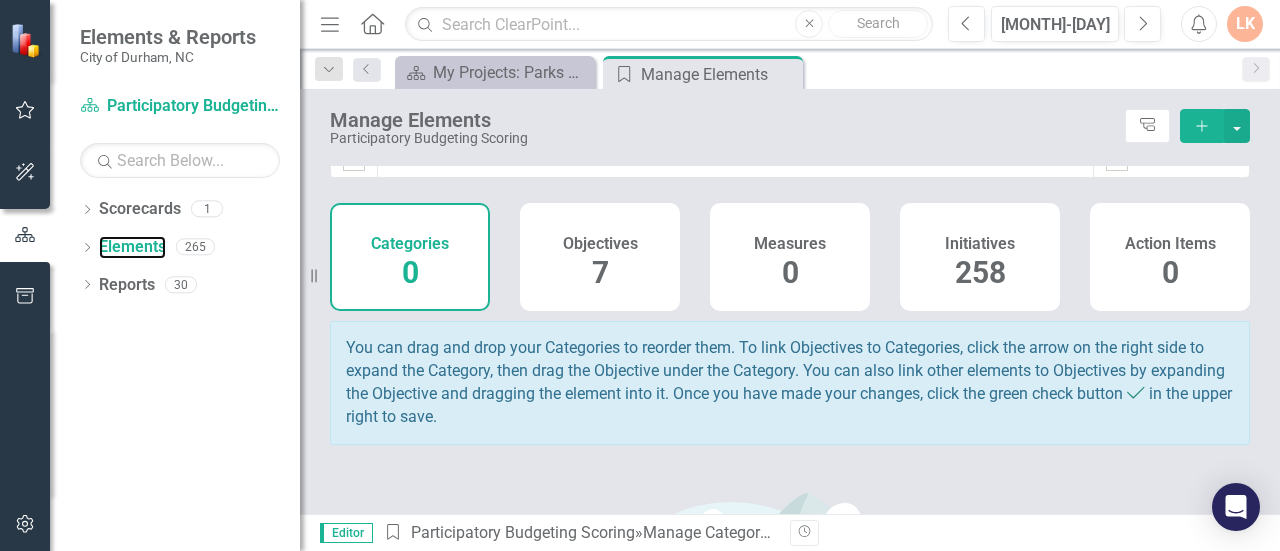 scroll, scrollTop: 11, scrollLeft: 0, axis: vertical 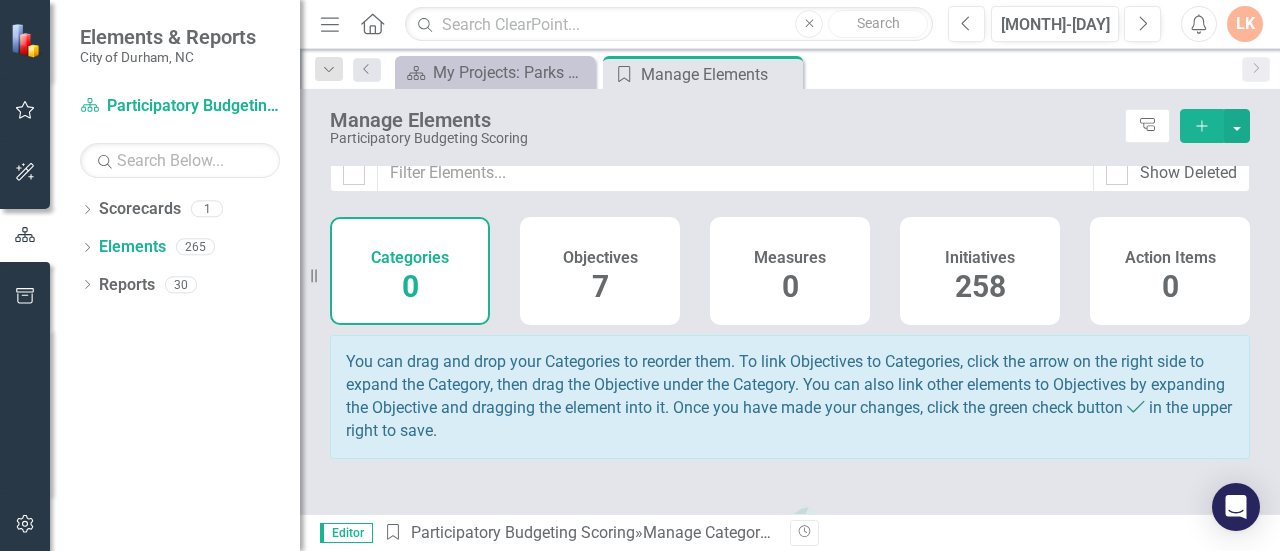 click on "Objectives 7" at bounding box center [600, 271] 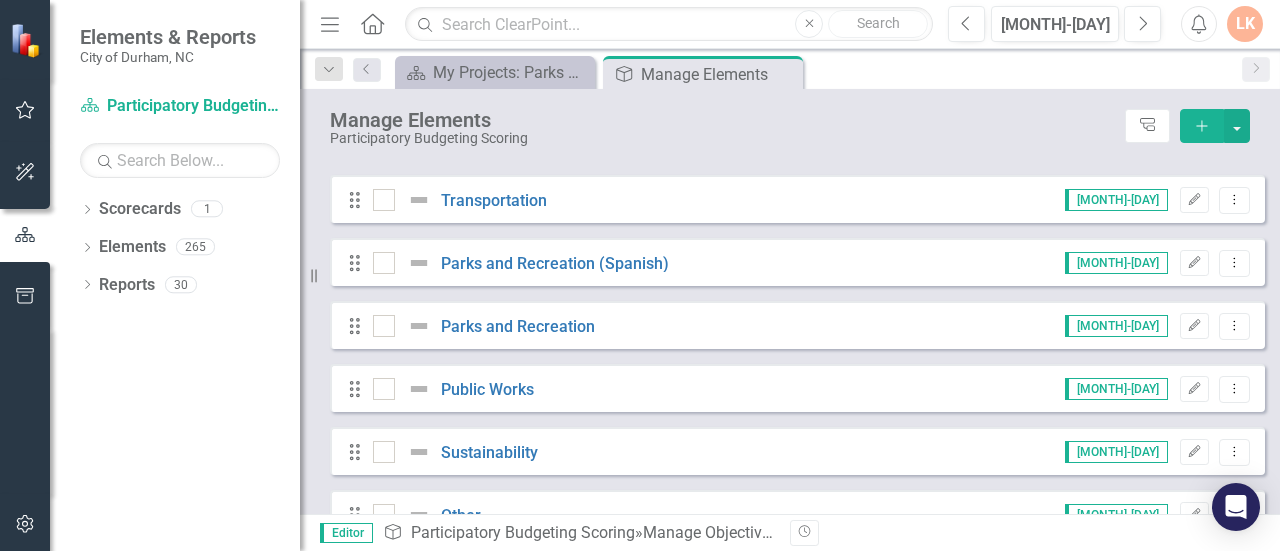 scroll, scrollTop: 233, scrollLeft: 0, axis: vertical 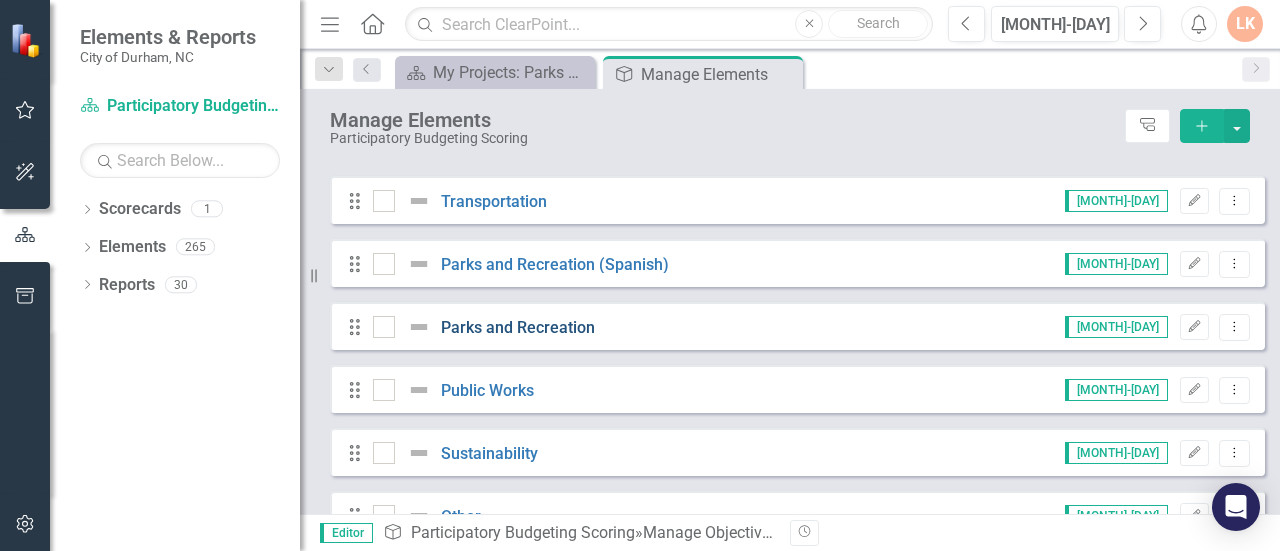 click on "Parks and Recreation" at bounding box center (518, 327) 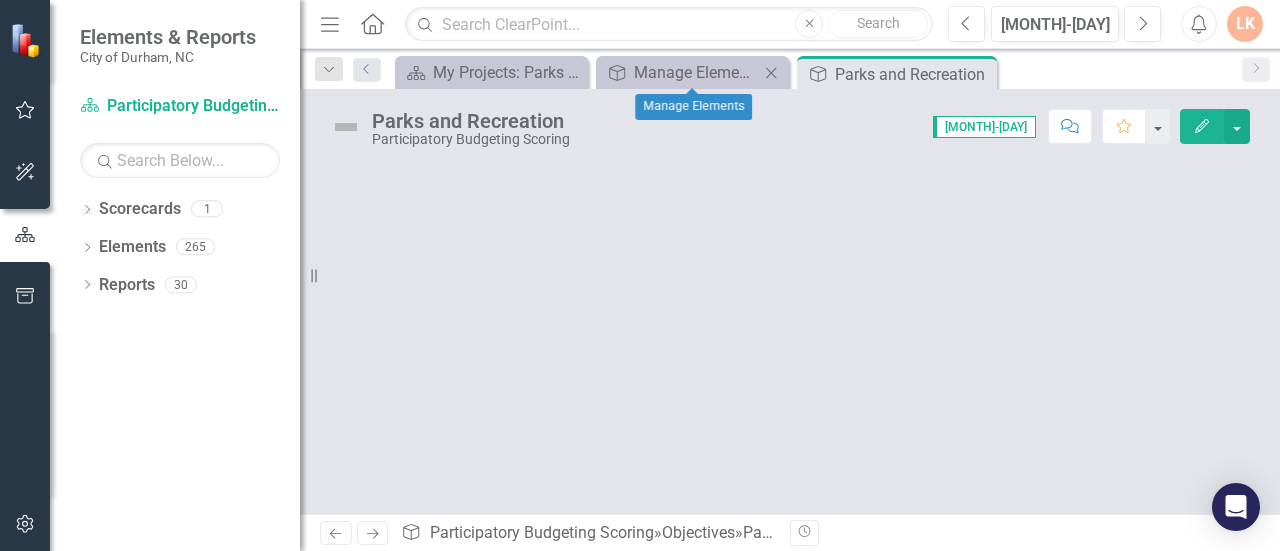 click on "Close" at bounding box center (771, 73) 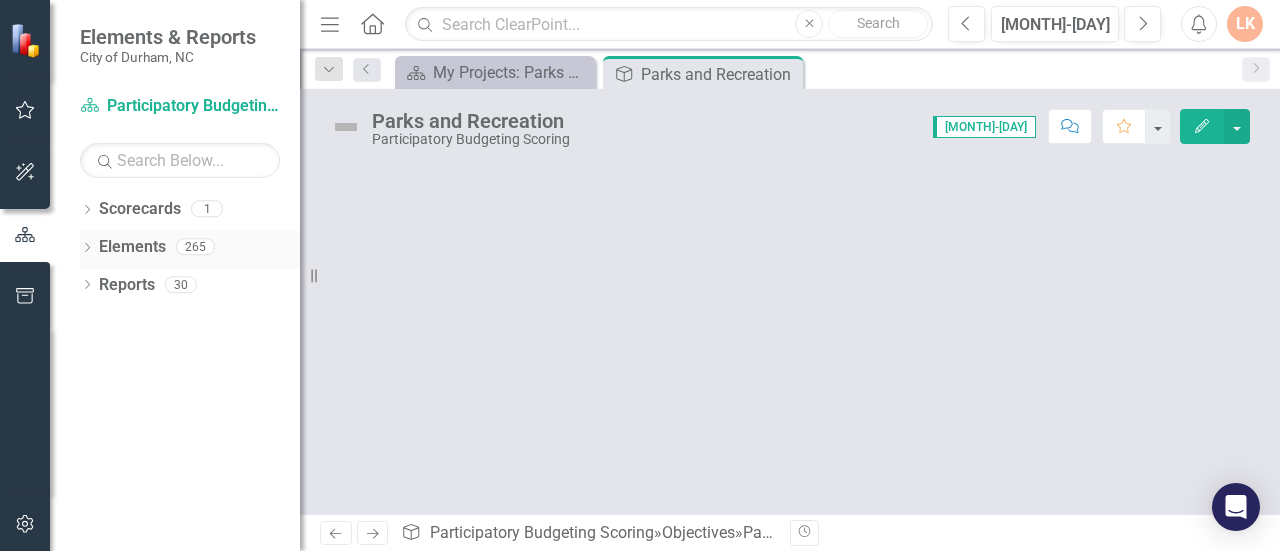 click on "Elements" at bounding box center [132, 247] 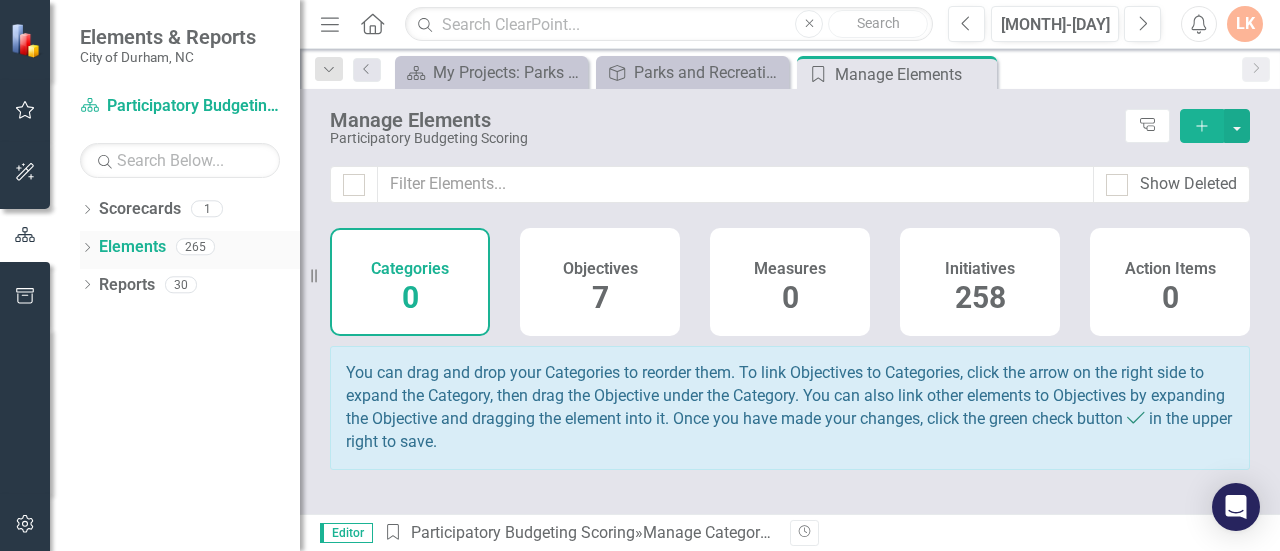 click on "Dropdown" at bounding box center [87, 249] 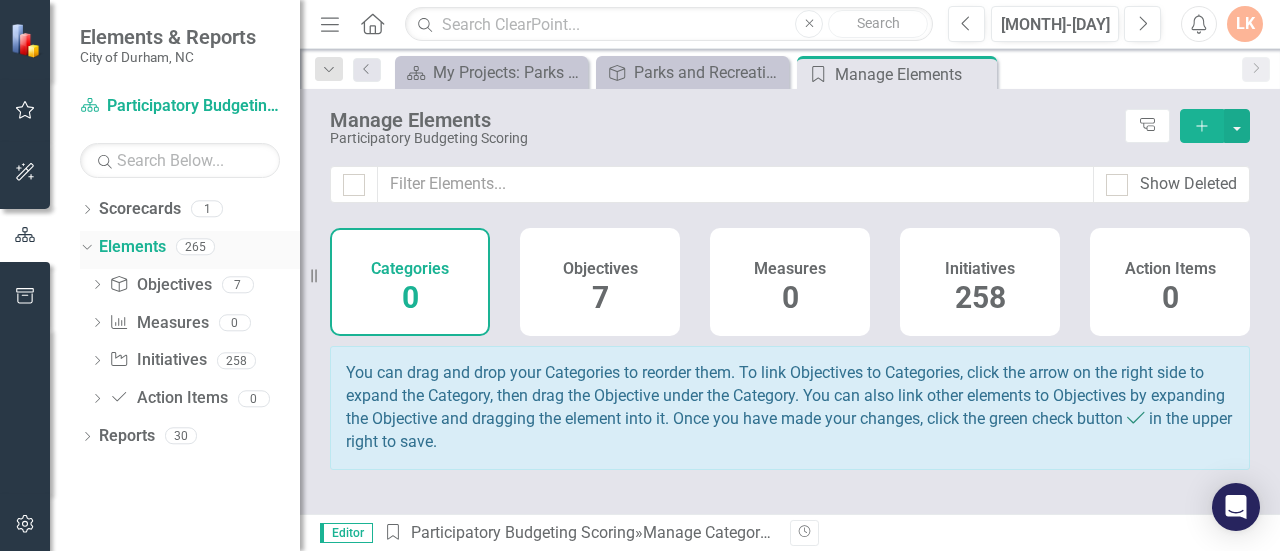 click on "Dropdown" at bounding box center (83, 246) 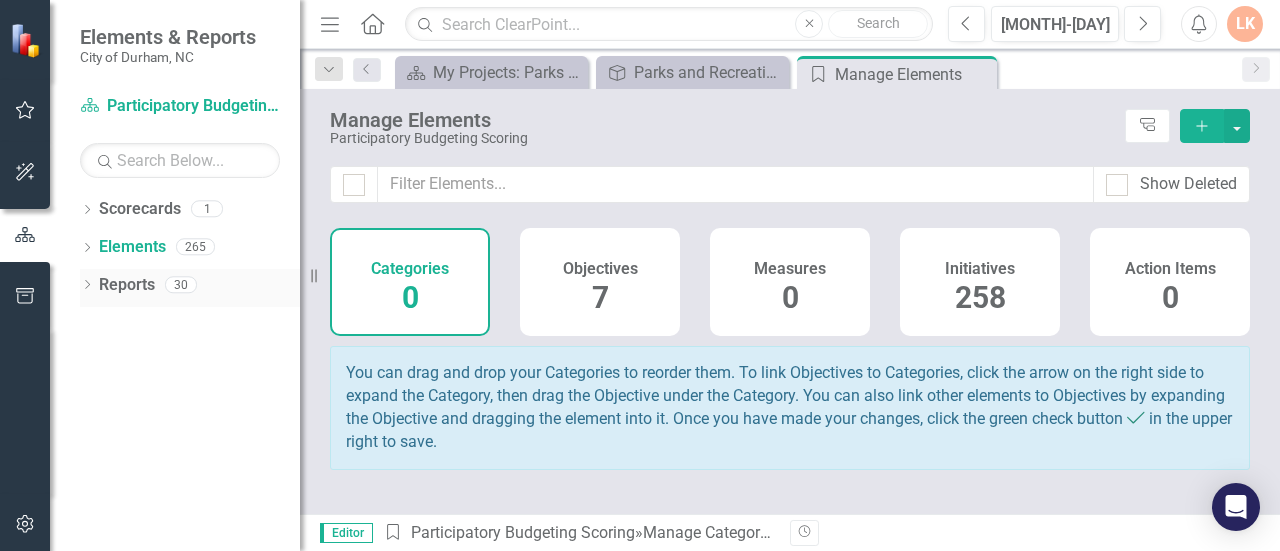 click on "Dropdown" at bounding box center (87, 286) 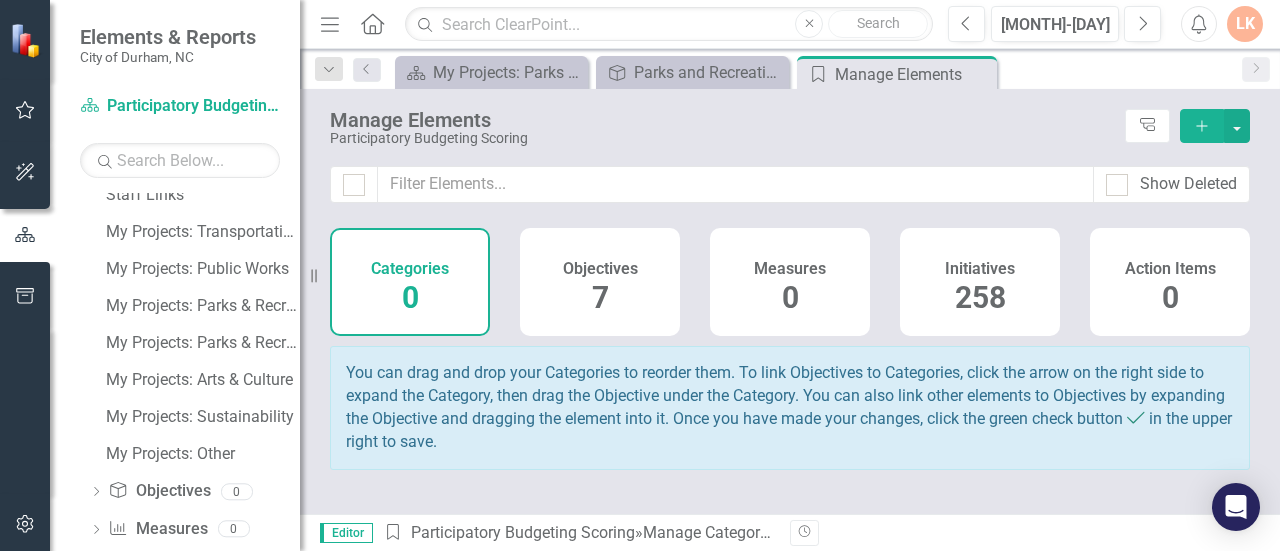 scroll, scrollTop: 198, scrollLeft: 0, axis: vertical 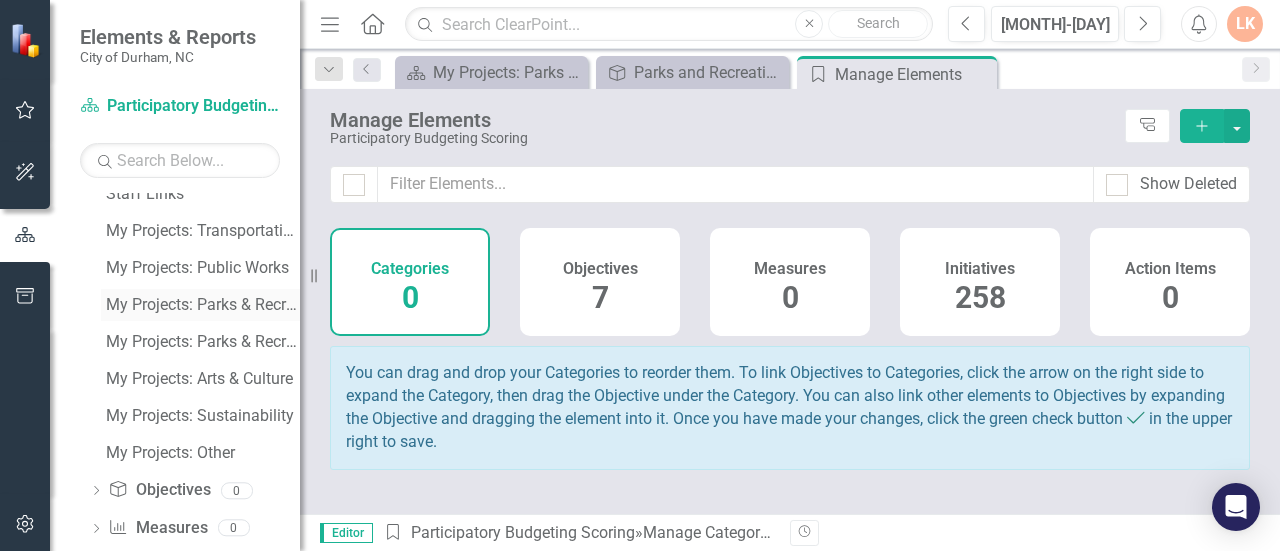 click on "My Projects: Parks & Recreation" at bounding box center (203, 305) 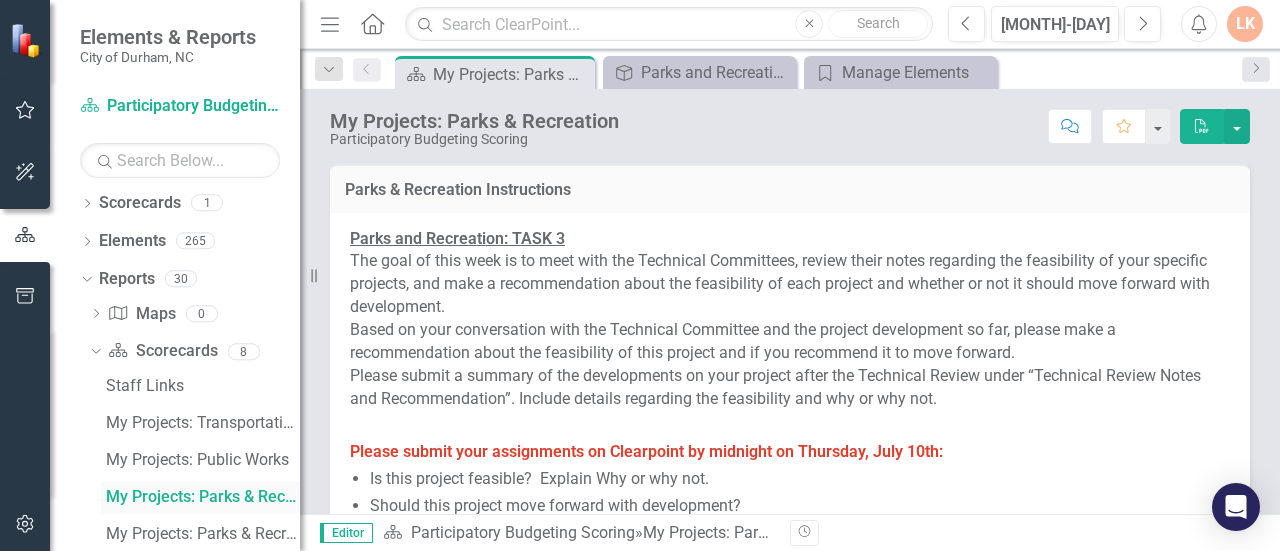 scroll, scrollTop: 0, scrollLeft: 0, axis: both 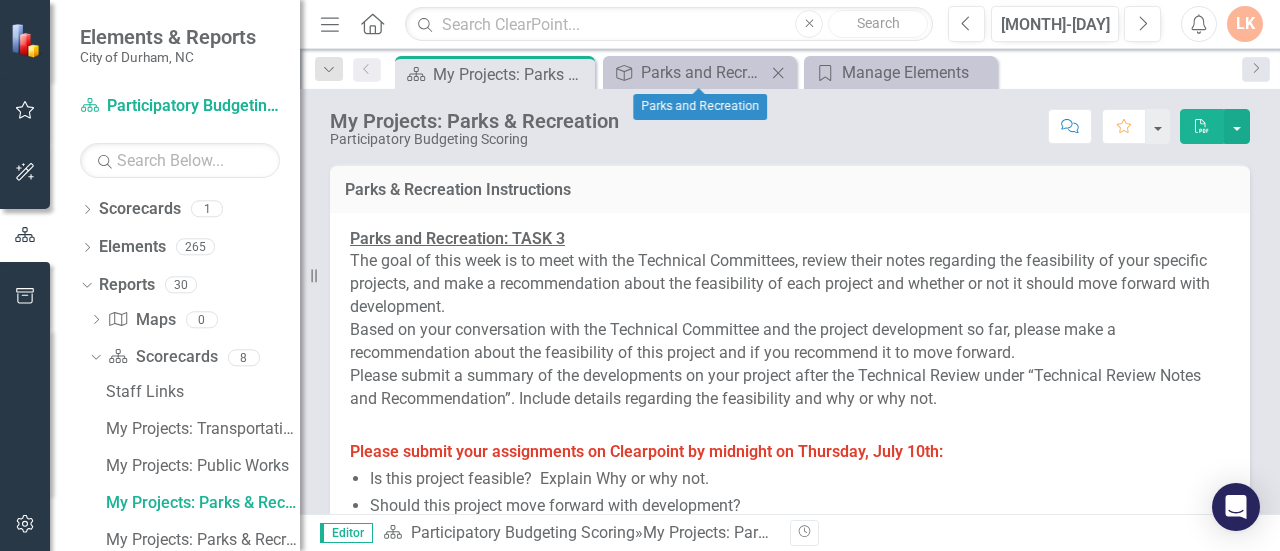 click at bounding box center (778, 72) 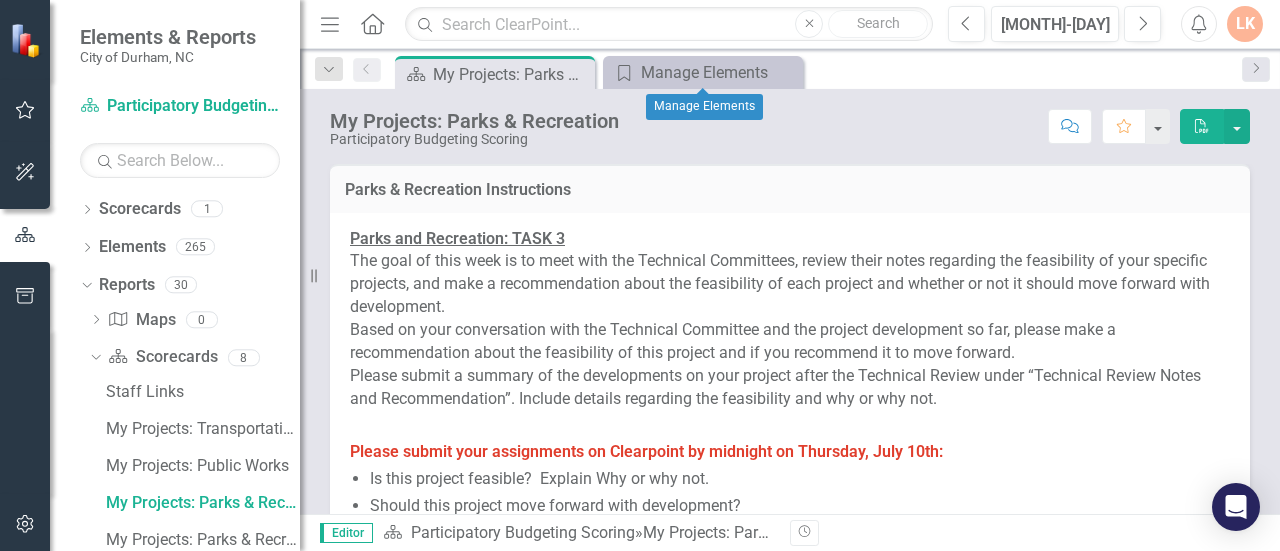 click on "Close" at bounding box center [0, 0] 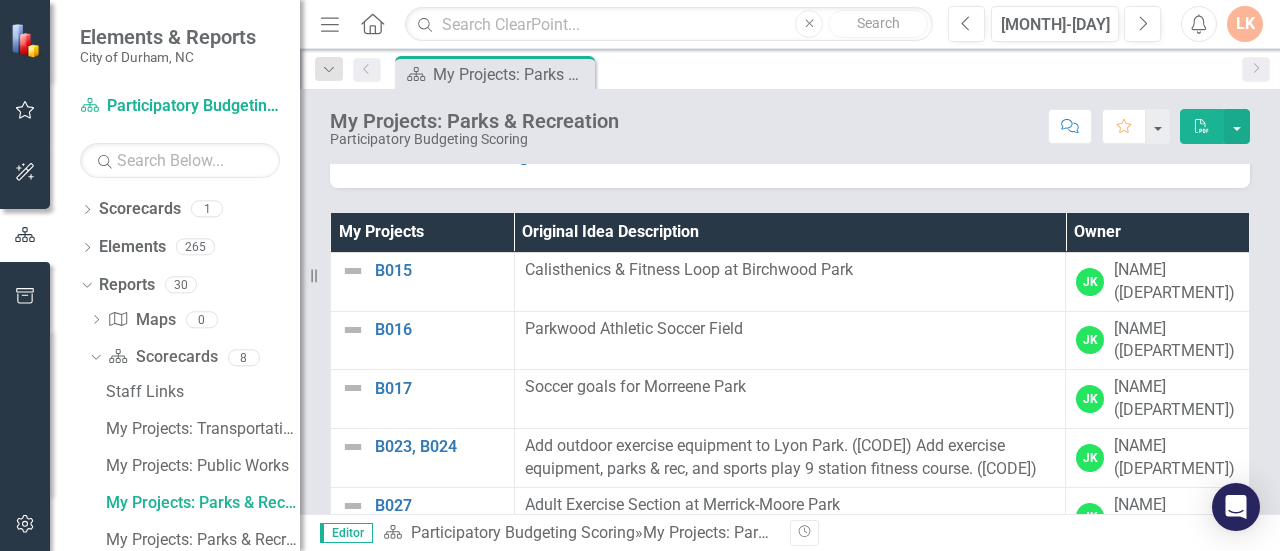 scroll, scrollTop: 450, scrollLeft: 0, axis: vertical 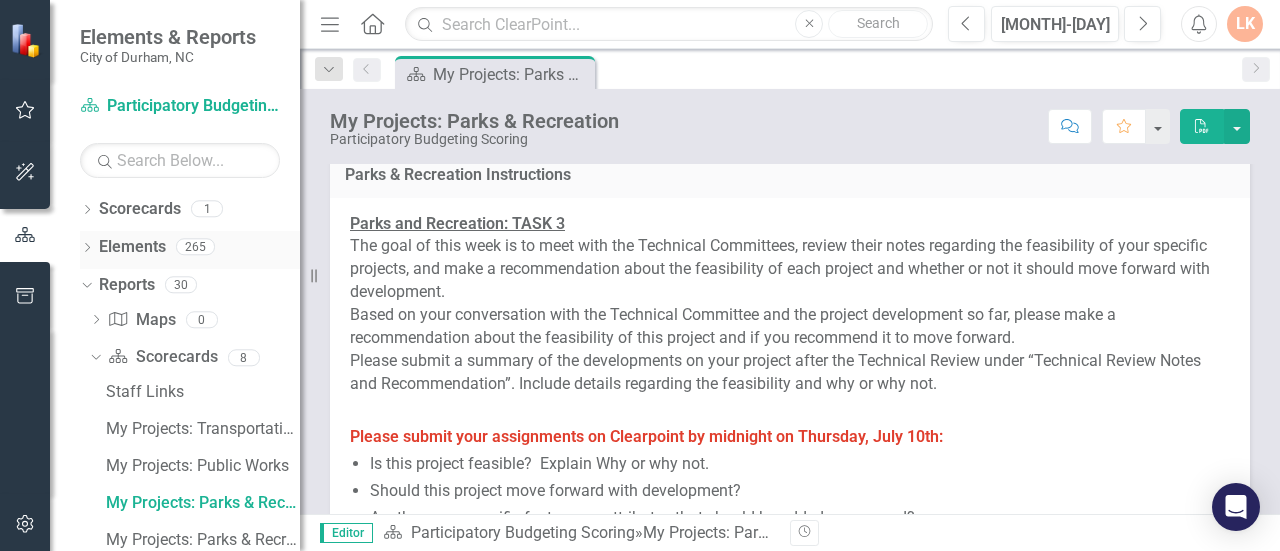click on "Elements" at bounding box center [132, 247] 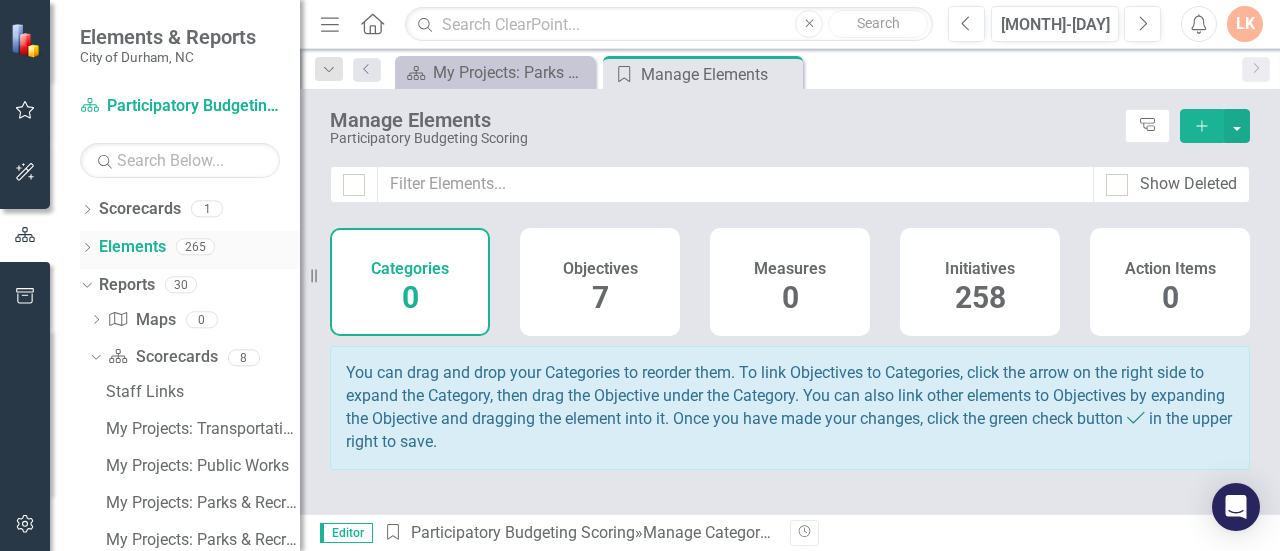 click on "Dropdown" at bounding box center (87, 249) 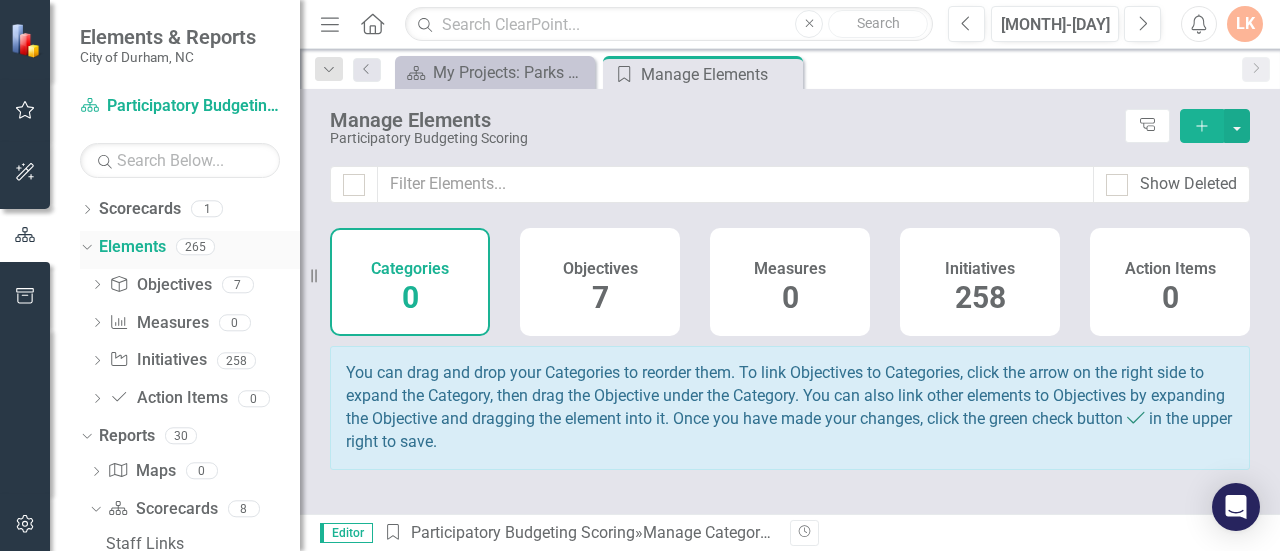 click on "Dropdown" at bounding box center [87, 250] 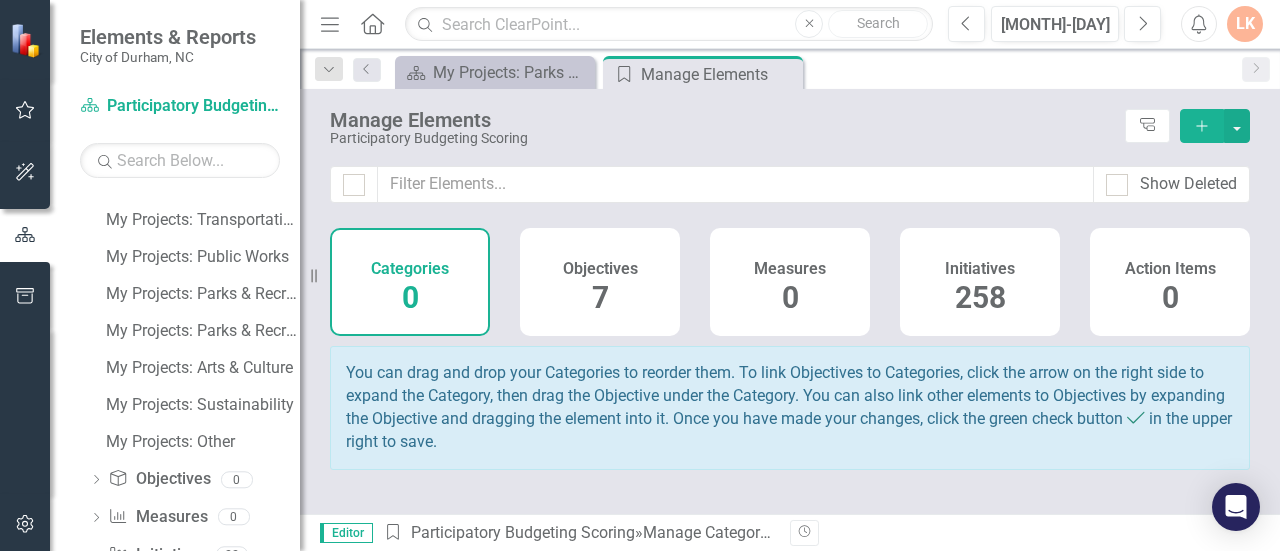 scroll, scrollTop: 214, scrollLeft: 0, axis: vertical 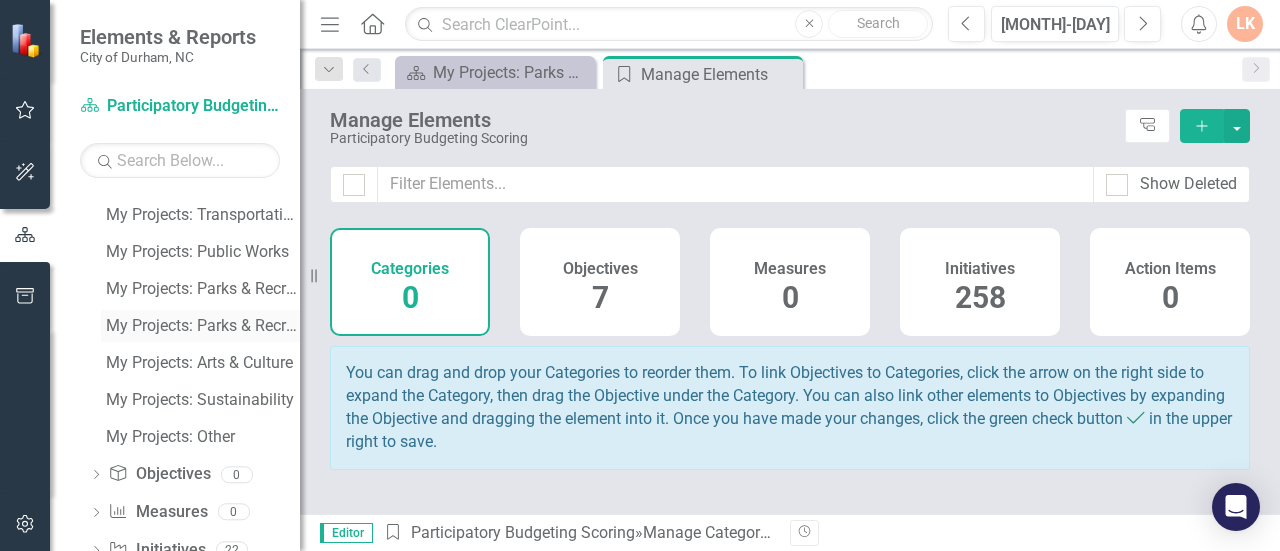 click on "My Projects: Parks & Recreation Spanish" at bounding box center (203, 326) 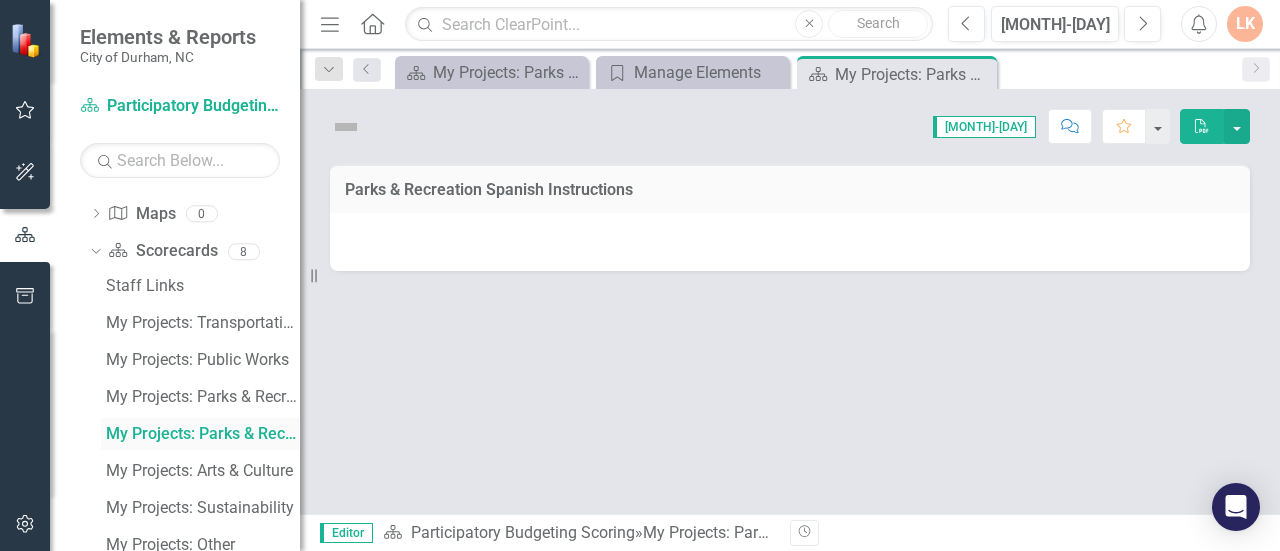 scroll, scrollTop: 4, scrollLeft: 0, axis: vertical 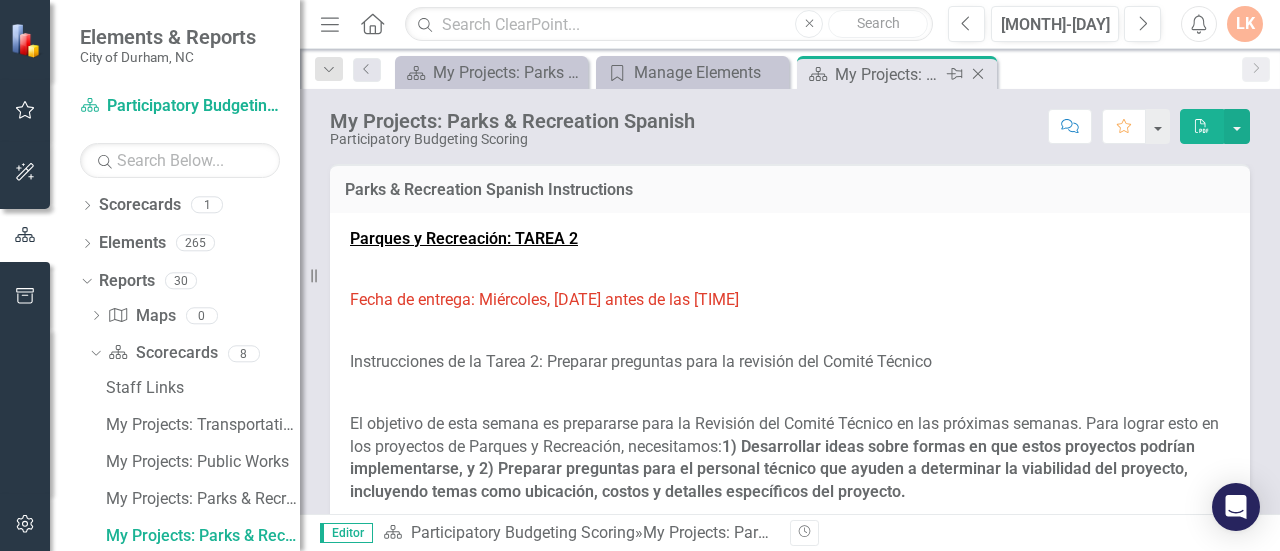 click on "Close" at bounding box center [978, 74] 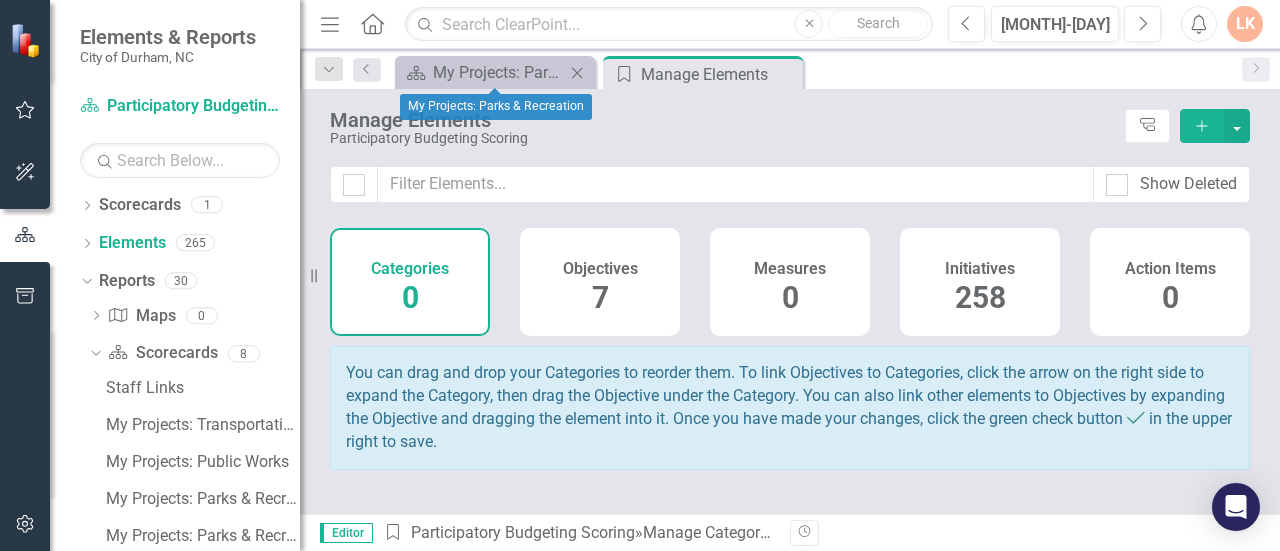 click on "Scorecard My Projects: Parks & Recreation Close" at bounding box center (495, 72) 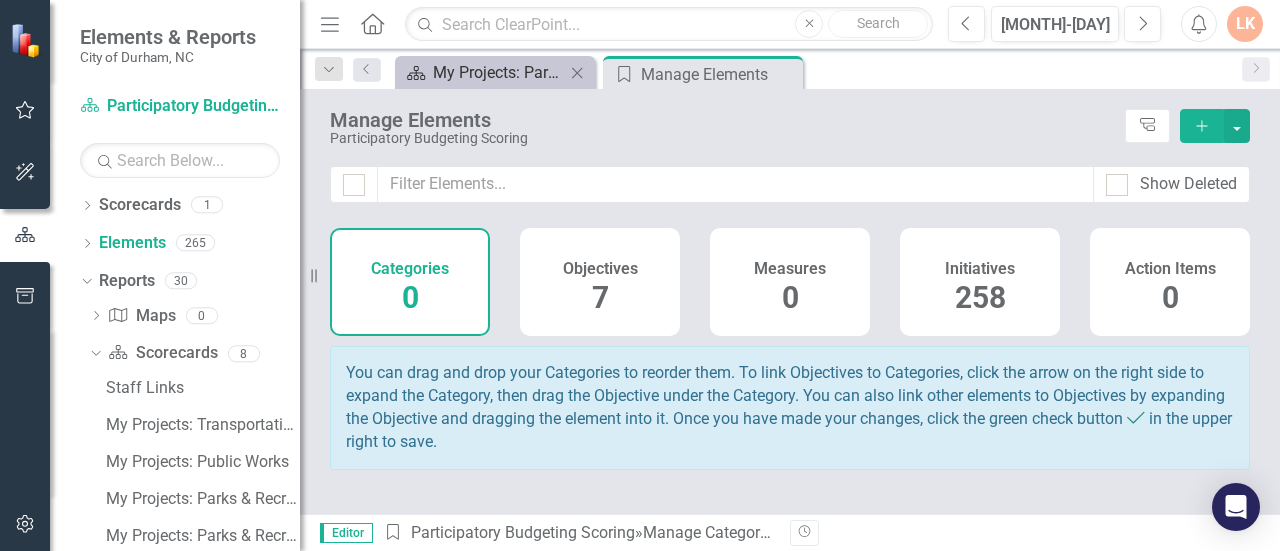 click on "My Projects: Parks & Recreation" at bounding box center [499, 72] 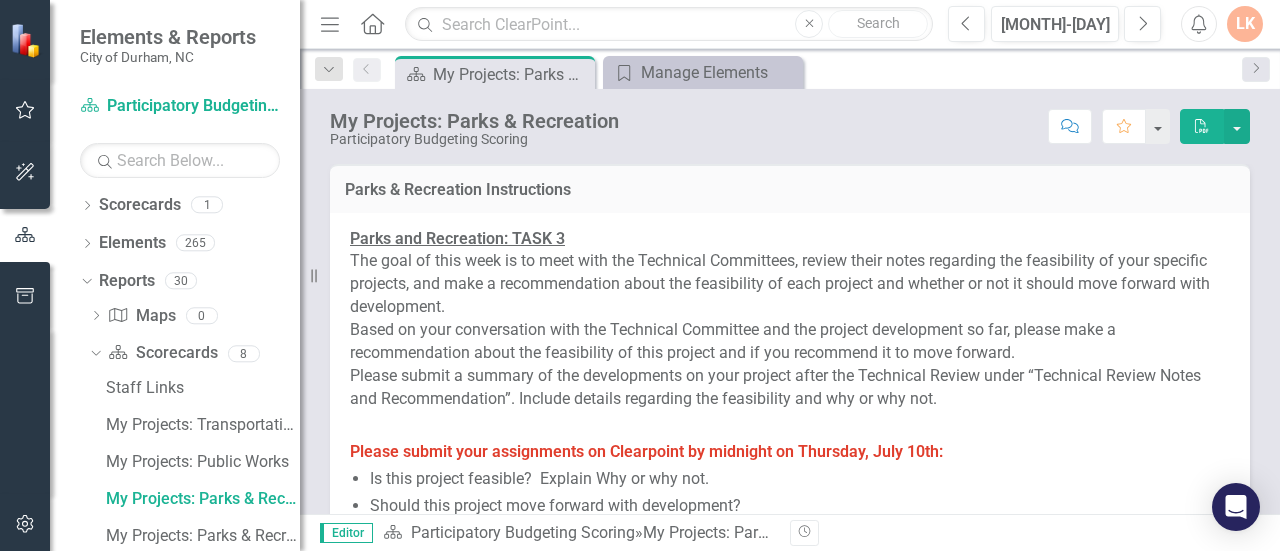 scroll, scrollTop: 0, scrollLeft: 0, axis: both 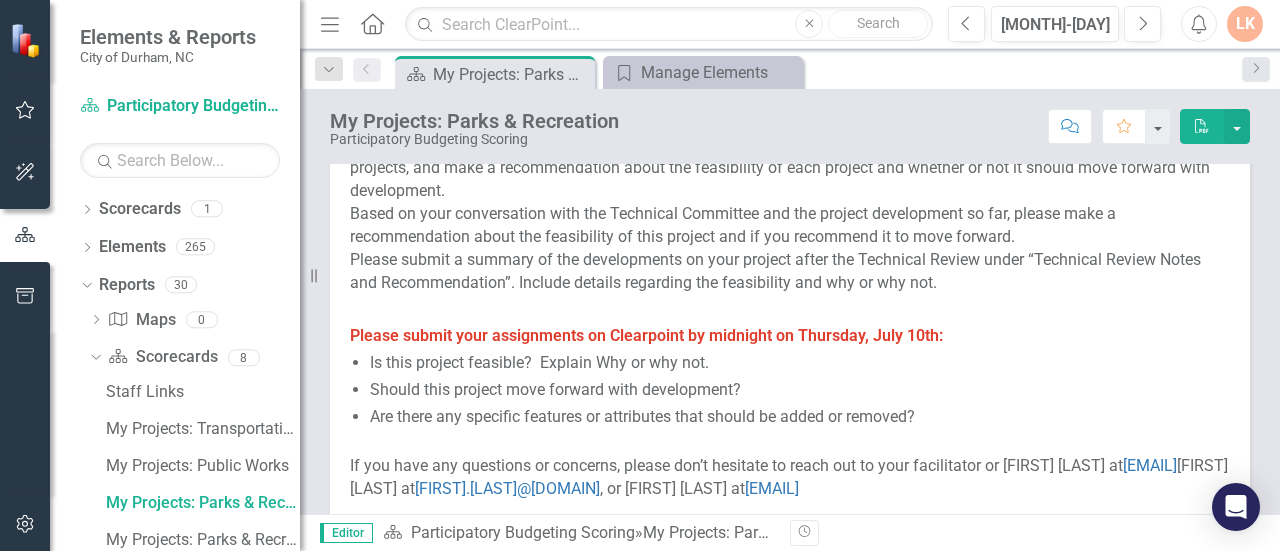 click on "Please submit your assignments on Clearpoint by midnight on [MONTH]-[DAY]:" at bounding box center [646, 335] 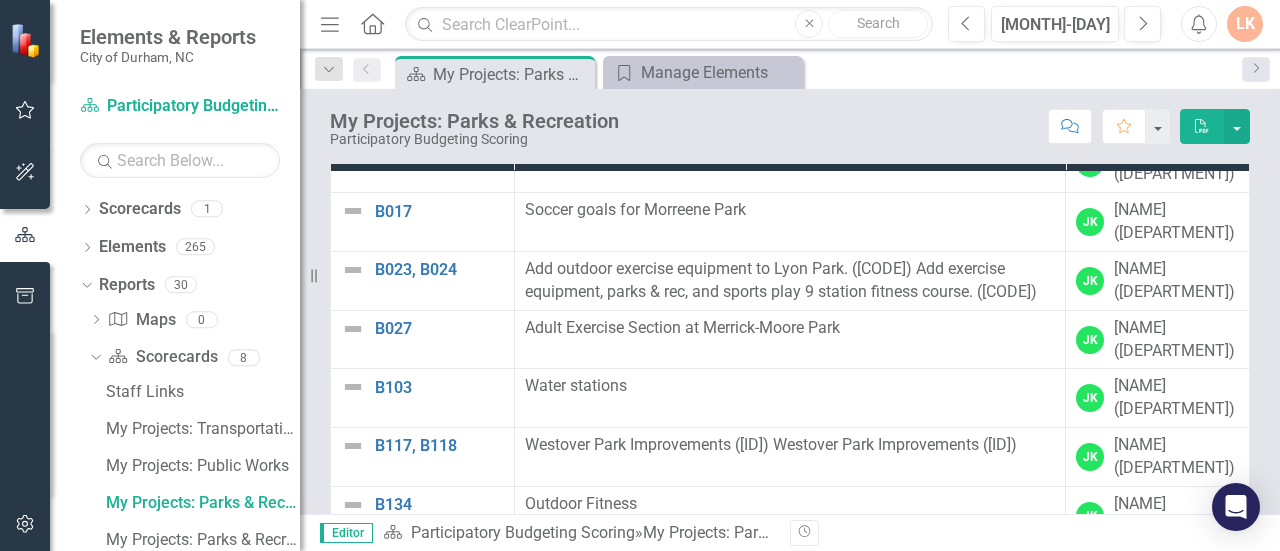 scroll, scrollTop: 574, scrollLeft: 0, axis: vertical 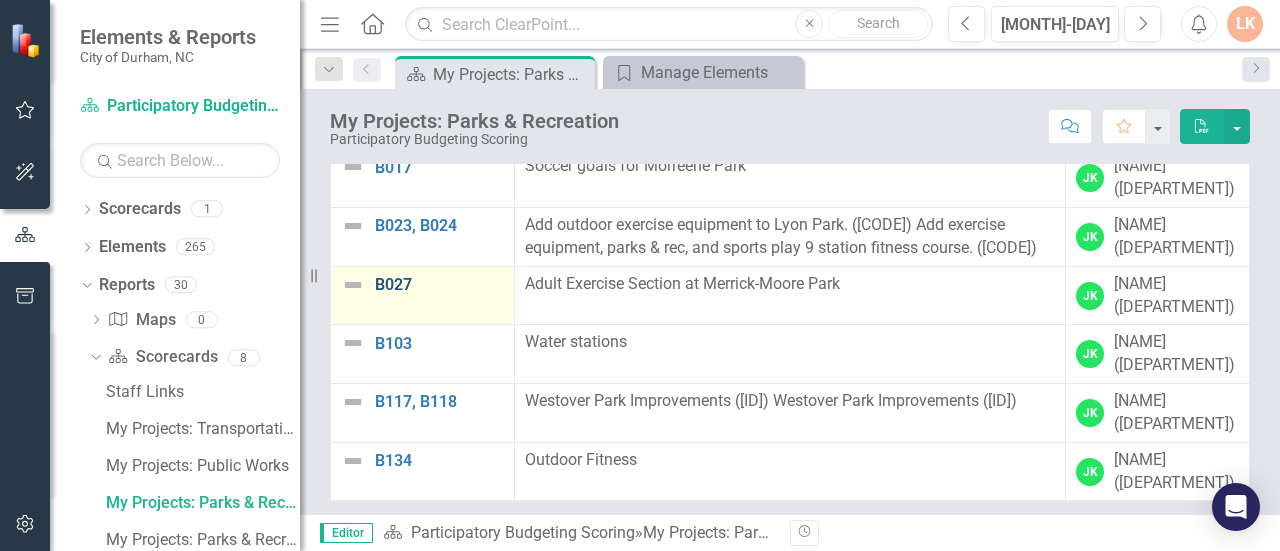 click on "B027" at bounding box center [439, 285] 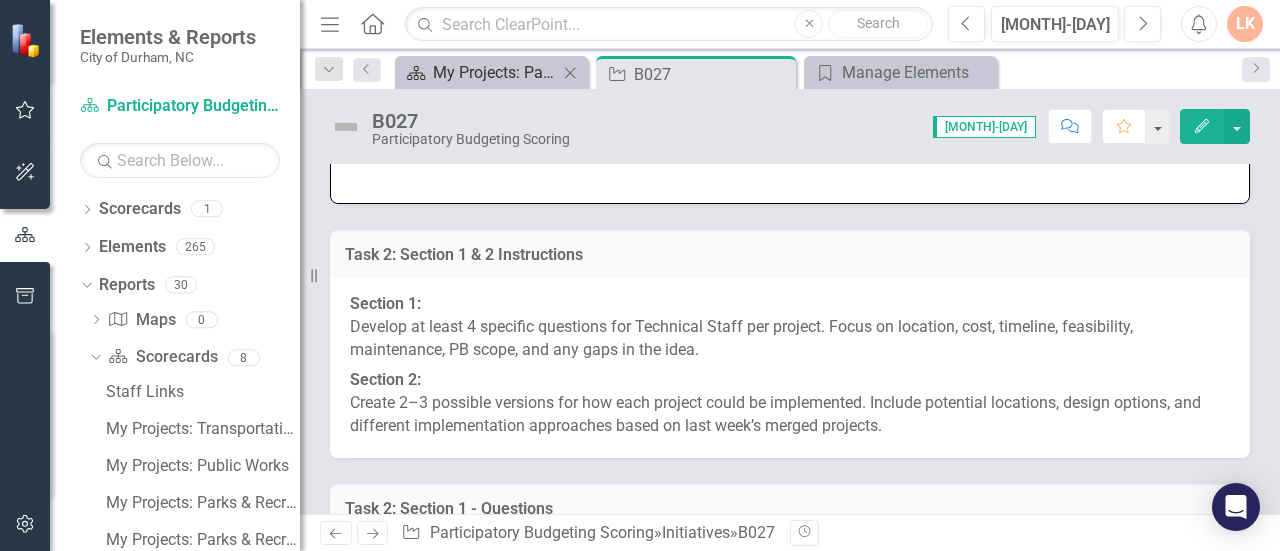 scroll, scrollTop: 692, scrollLeft: 0, axis: vertical 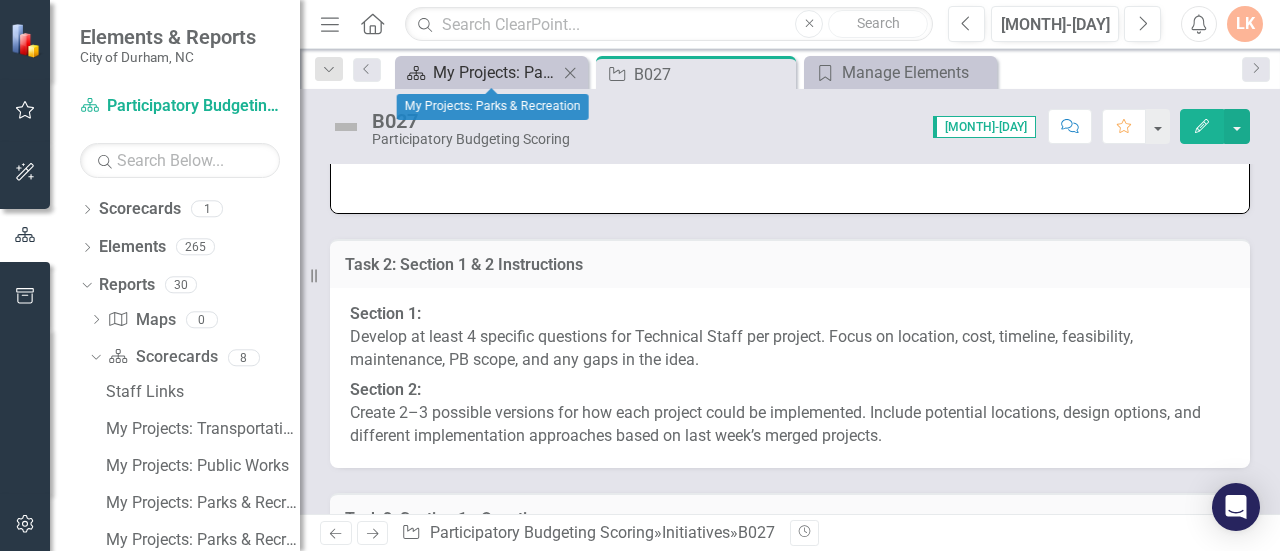click on "My Projects: Parks & Recreation" at bounding box center (495, 72) 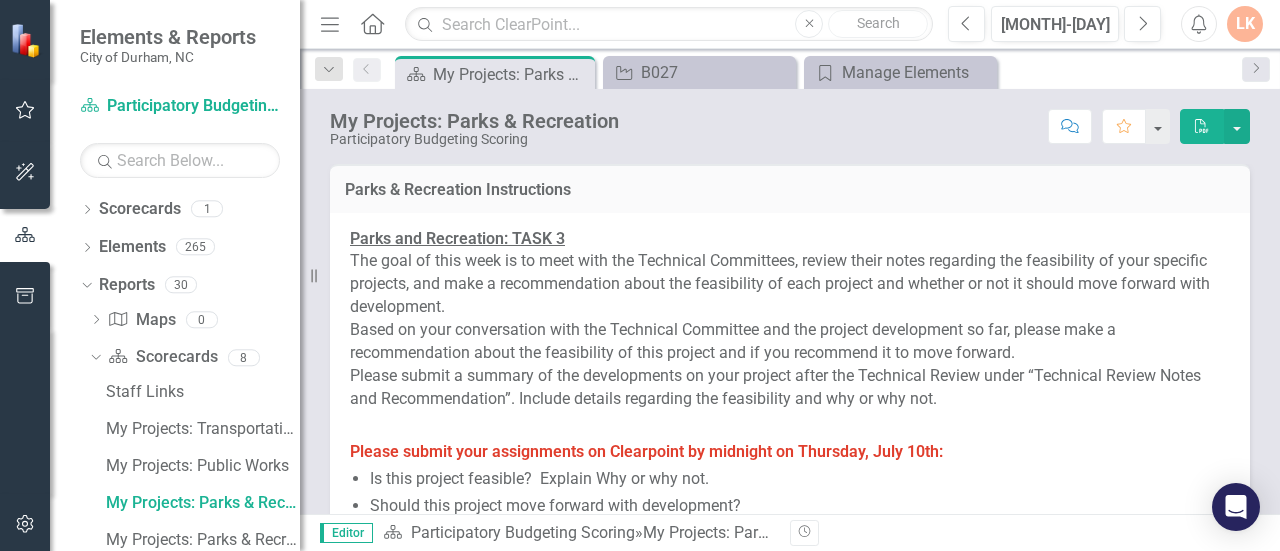 scroll, scrollTop: 651, scrollLeft: 0, axis: vertical 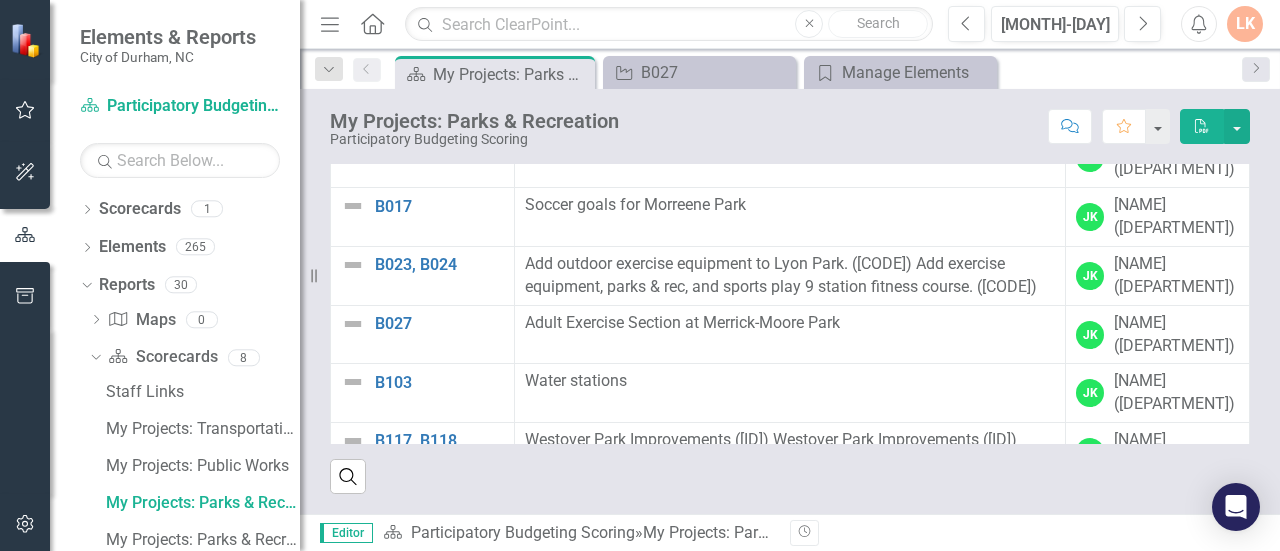 click on "Search" at bounding box center [790, 468] 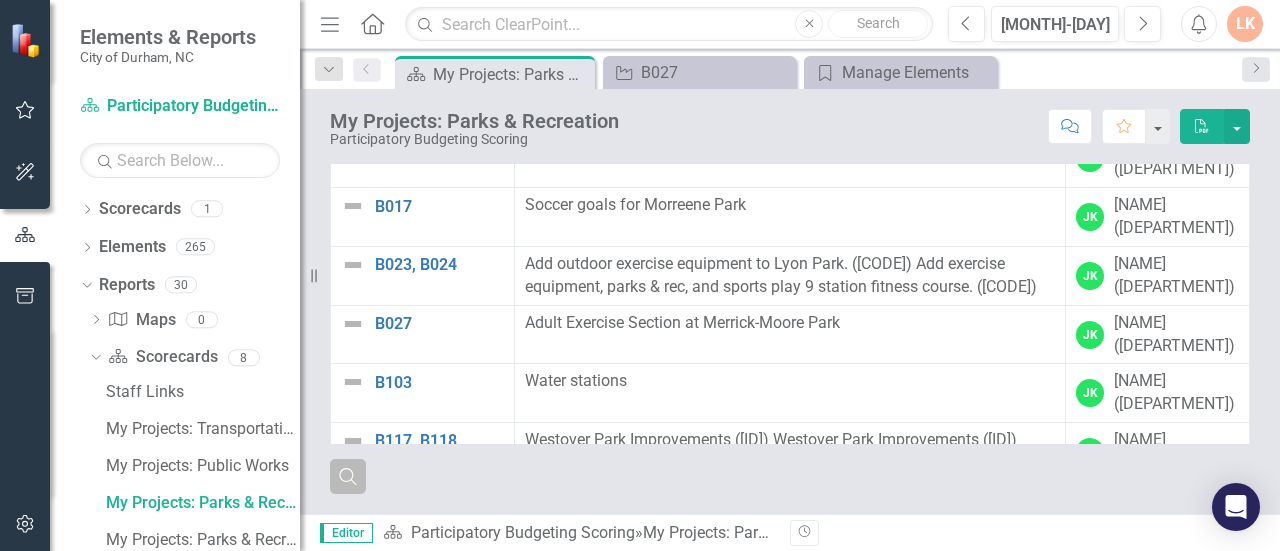 click on "Search" at bounding box center (348, 476) 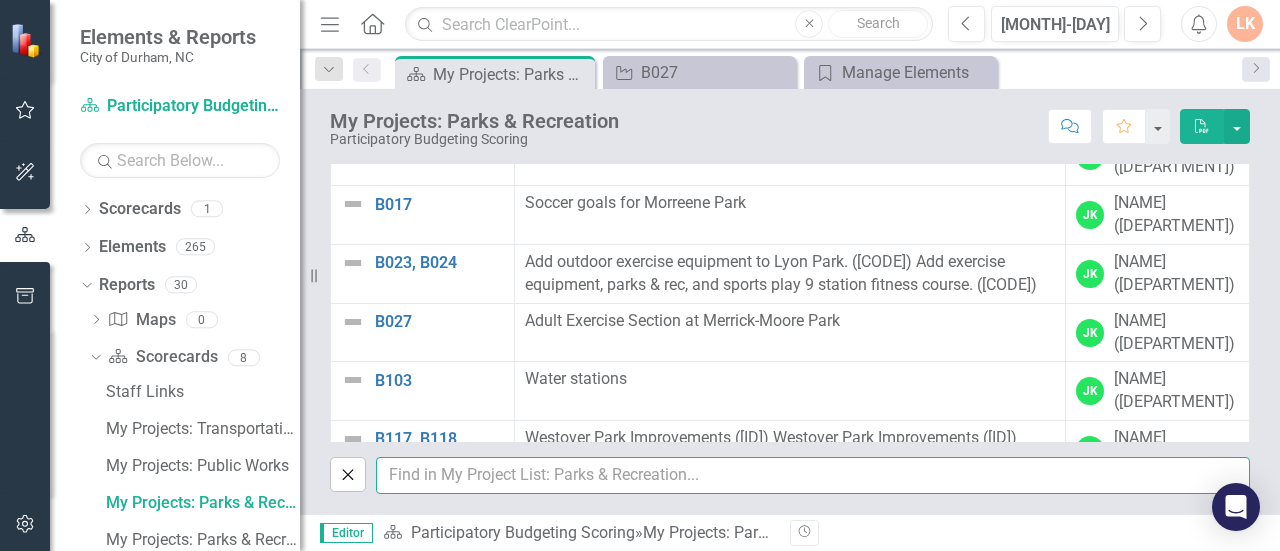 click at bounding box center (813, 475) 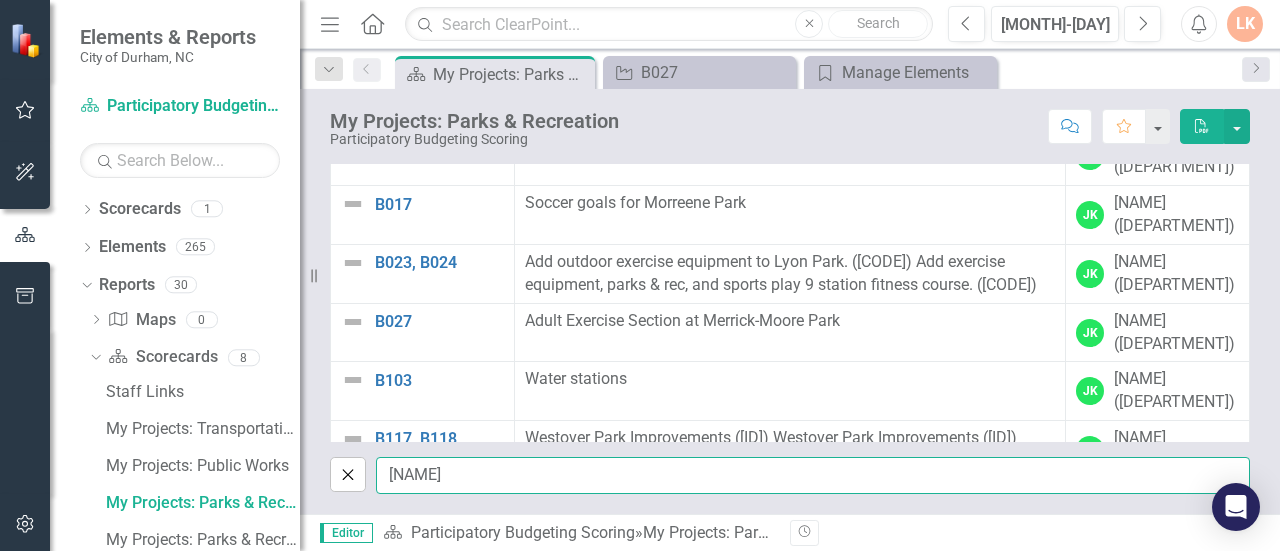 type on "leah" 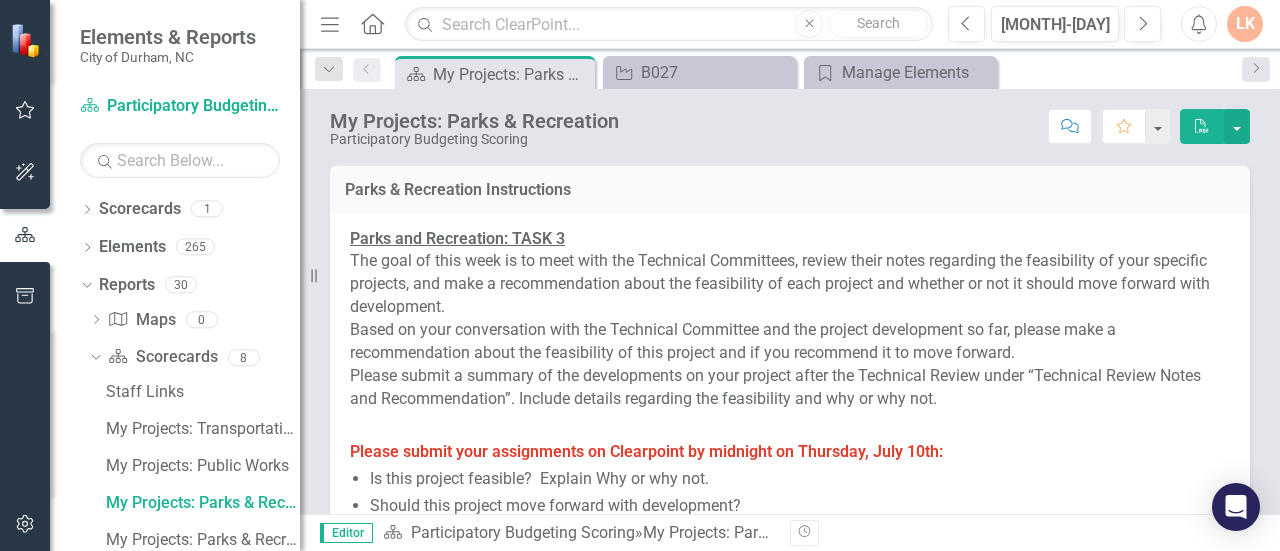 scroll, scrollTop: 247, scrollLeft: 0, axis: vertical 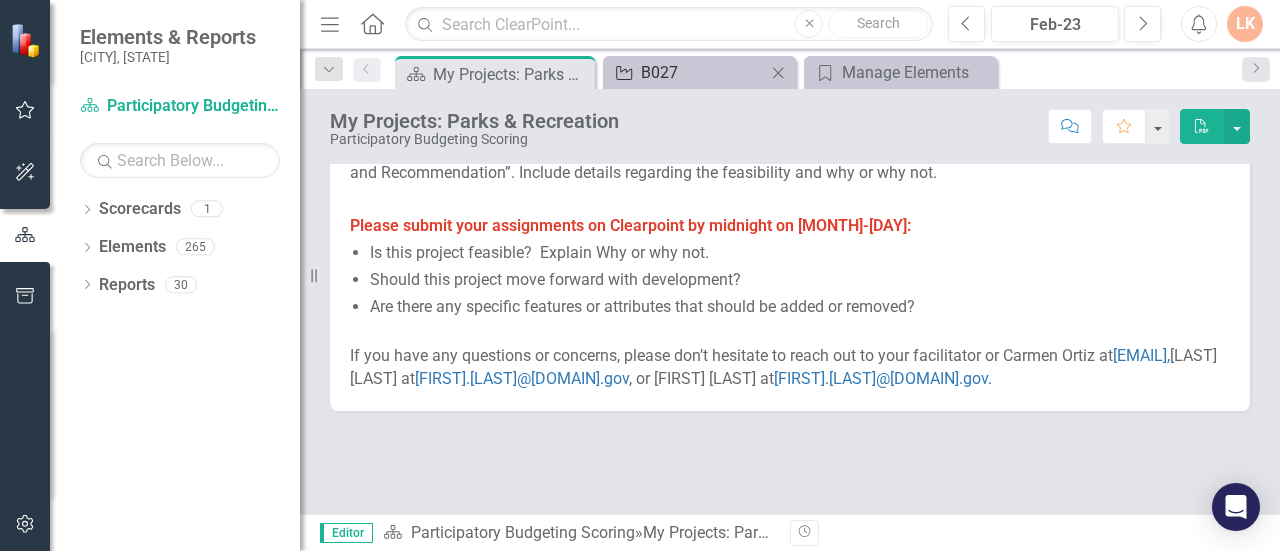 click on "B027" at bounding box center (703, 72) 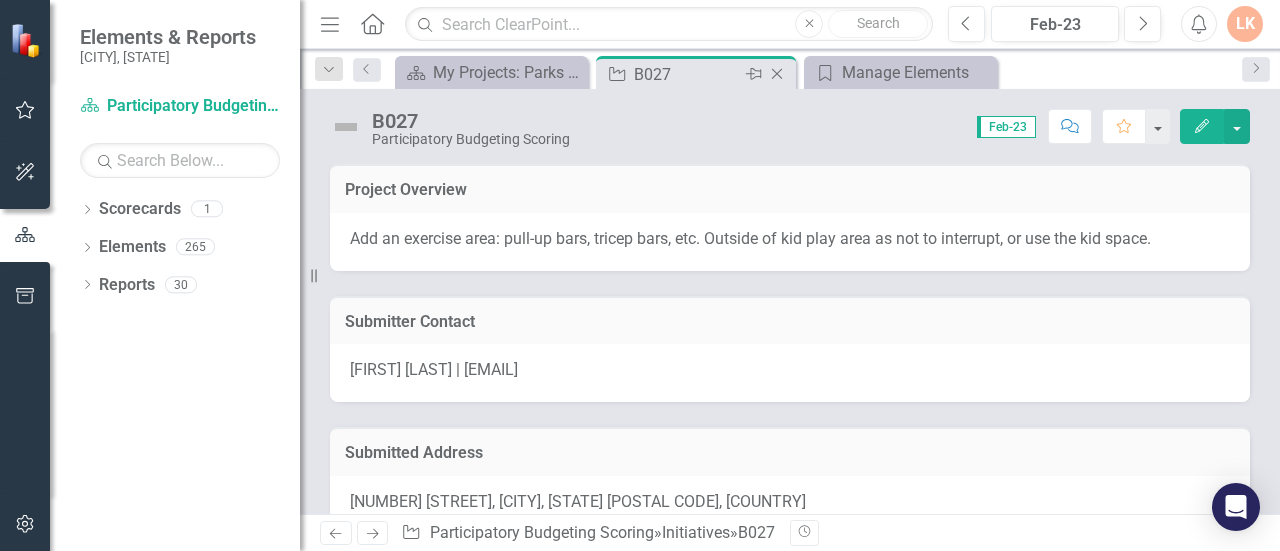click on "Close" at bounding box center [777, 74] 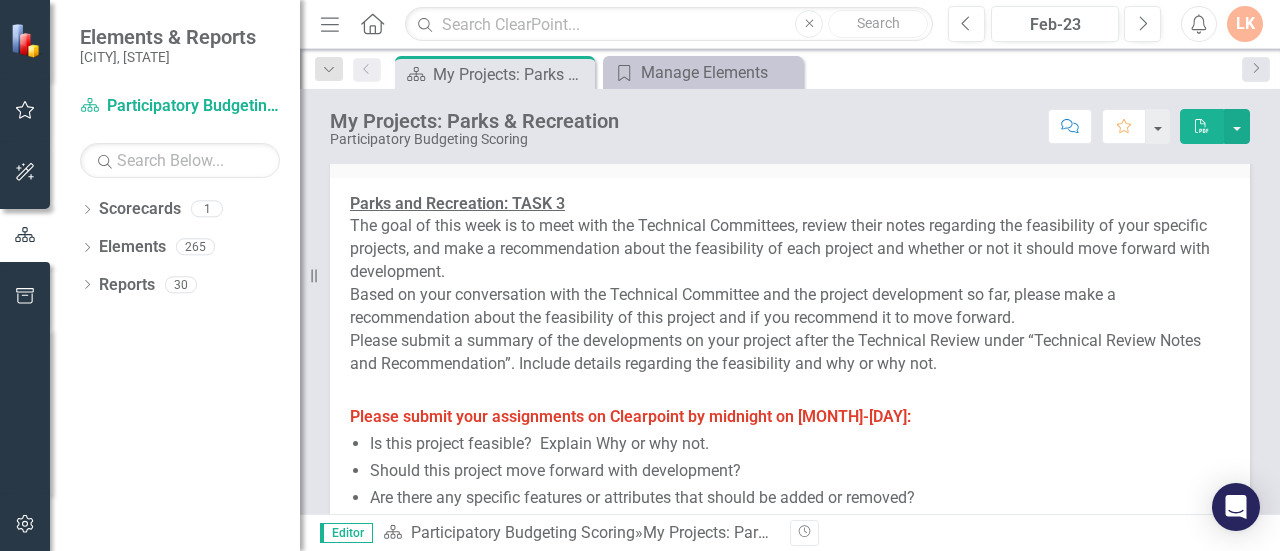scroll, scrollTop: 247, scrollLeft: 0, axis: vertical 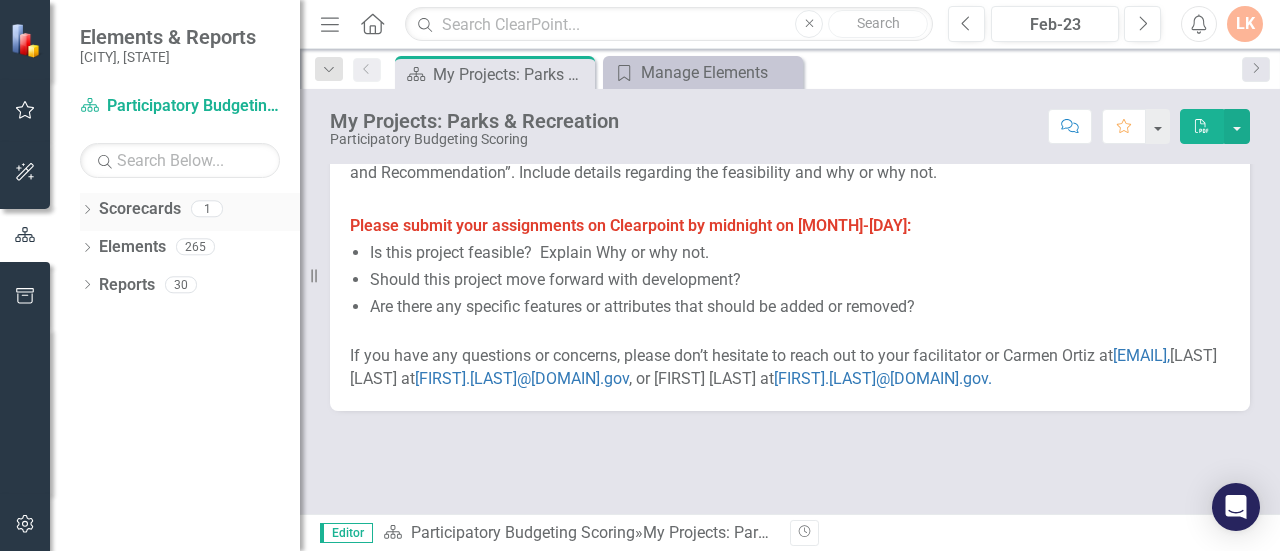 click on "Dropdown" at bounding box center [87, 211] 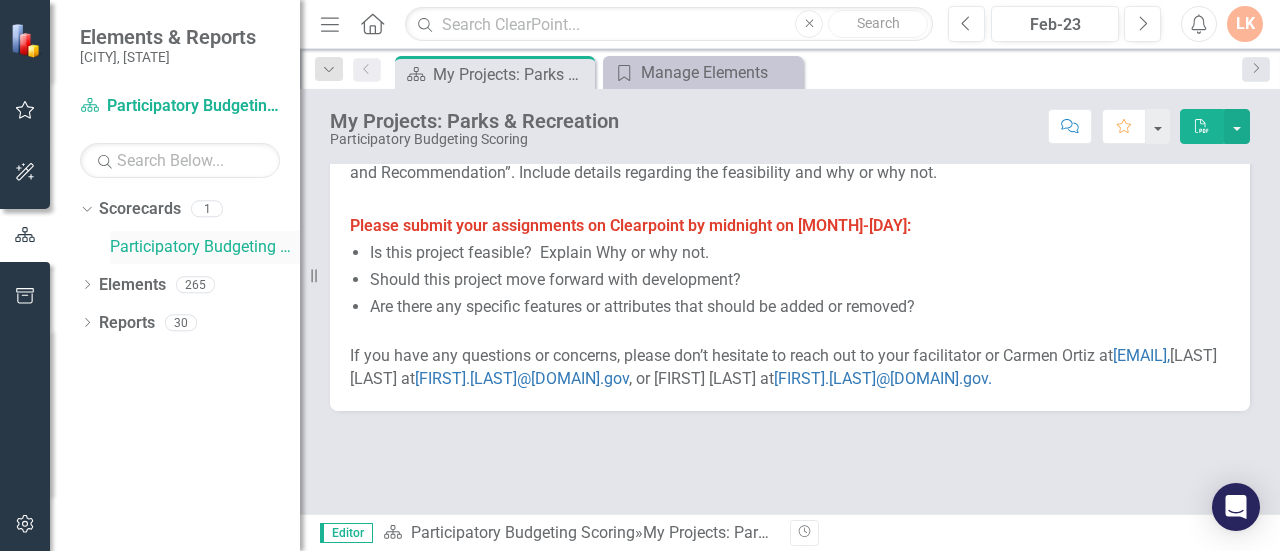 click on "Participatory Budgeting Scoring" at bounding box center (205, 247) 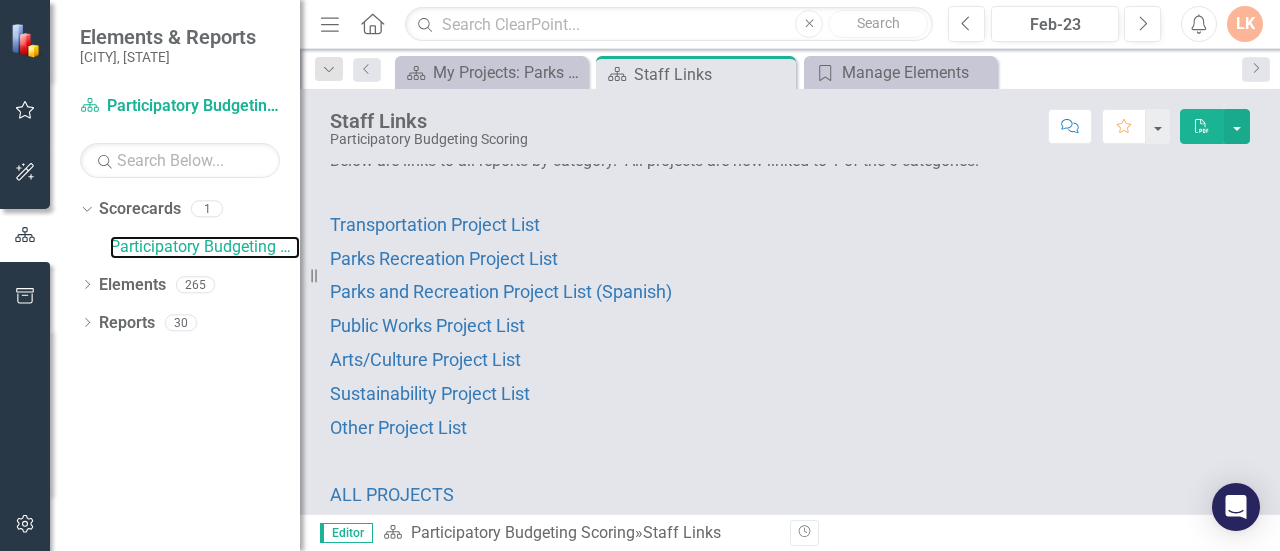 scroll, scrollTop: 10, scrollLeft: 0, axis: vertical 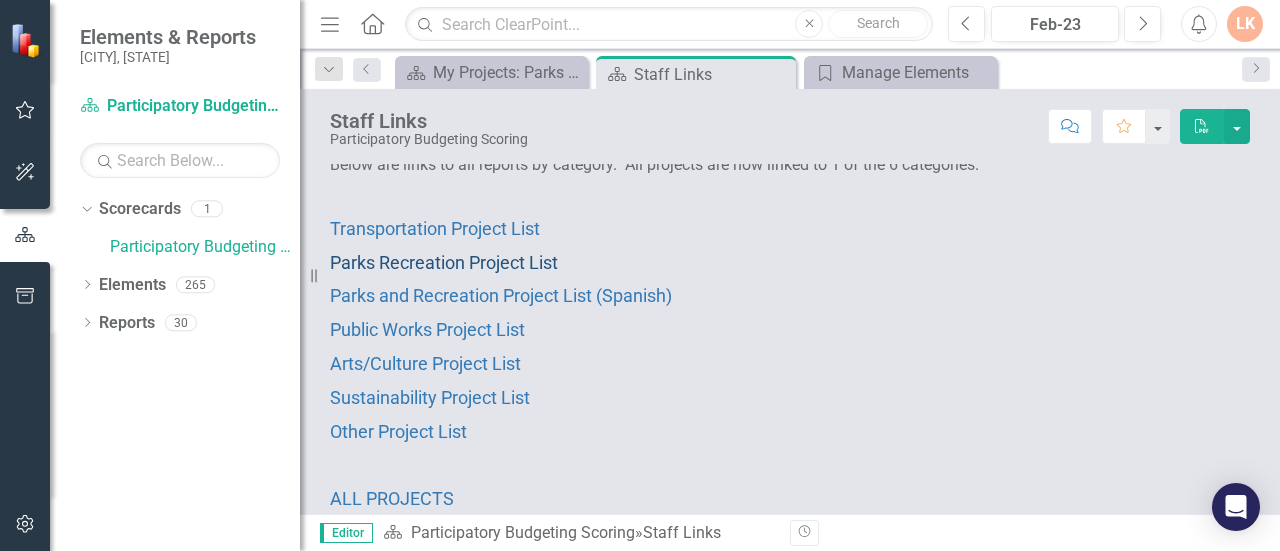 click on "Parks Recreation Project List" at bounding box center (444, 262) 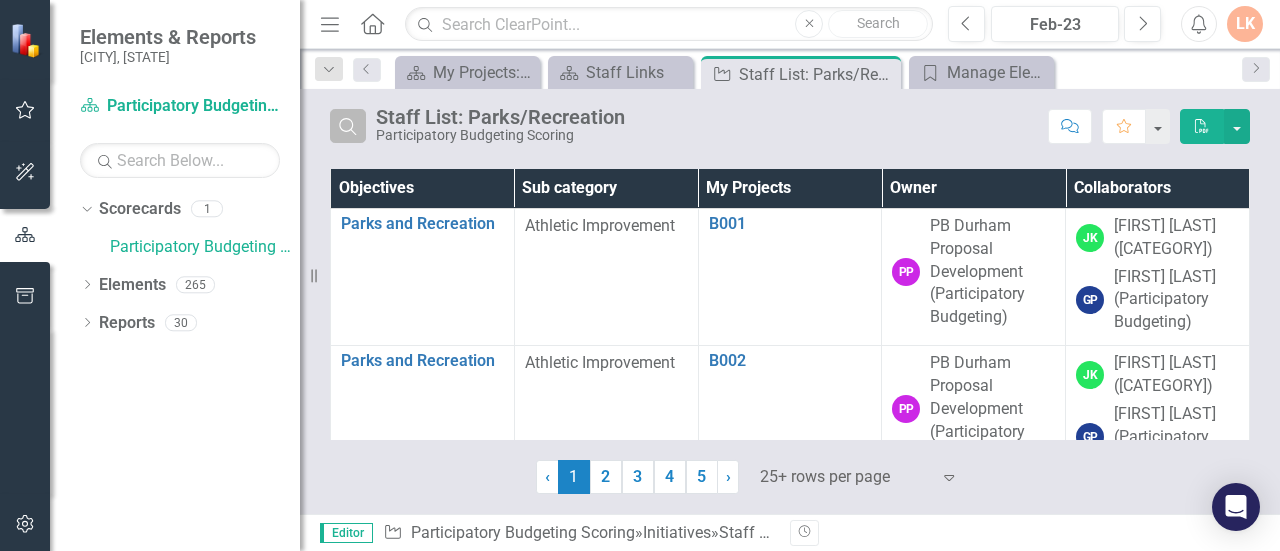 click on "Search" at bounding box center (348, 126) 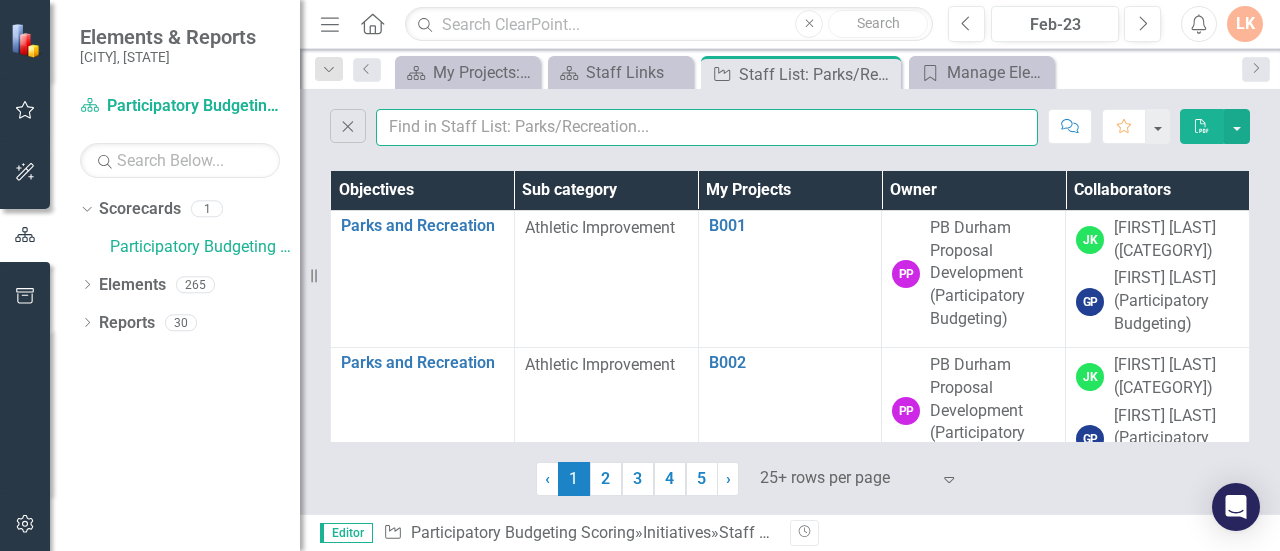 click at bounding box center (707, 127) 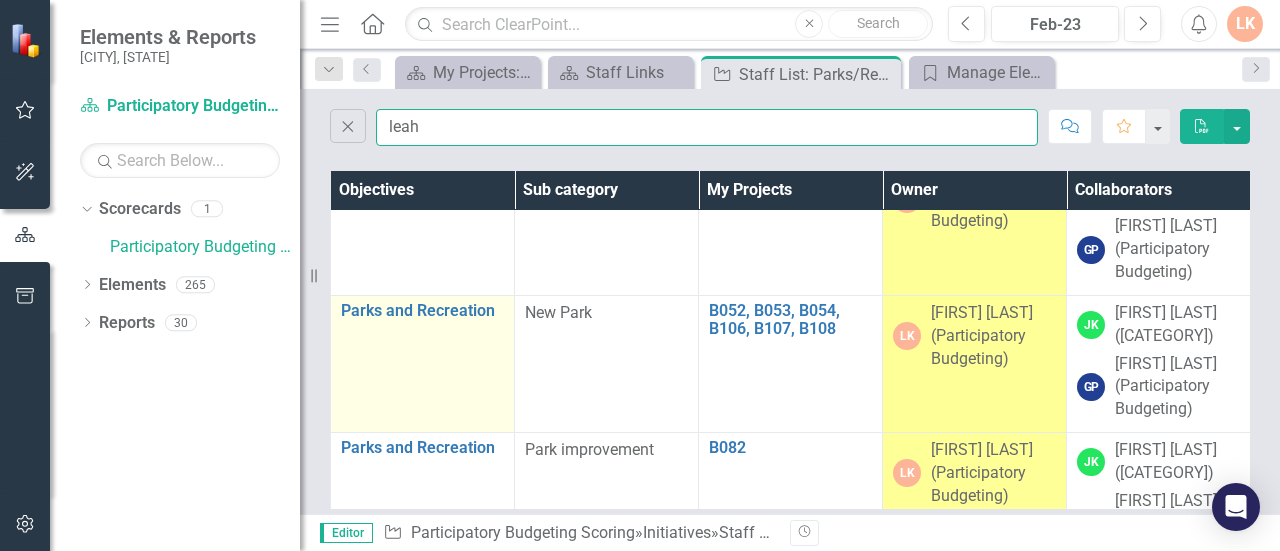 scroll, scrollTop: 0, scrollLeft: 0, axis: both 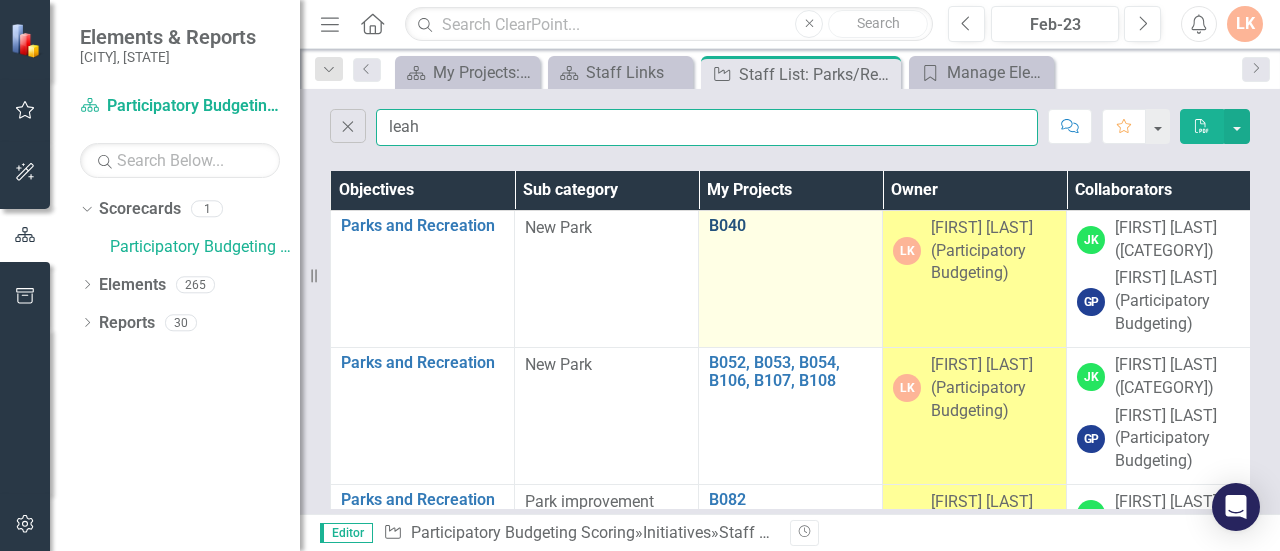 type on "leah" 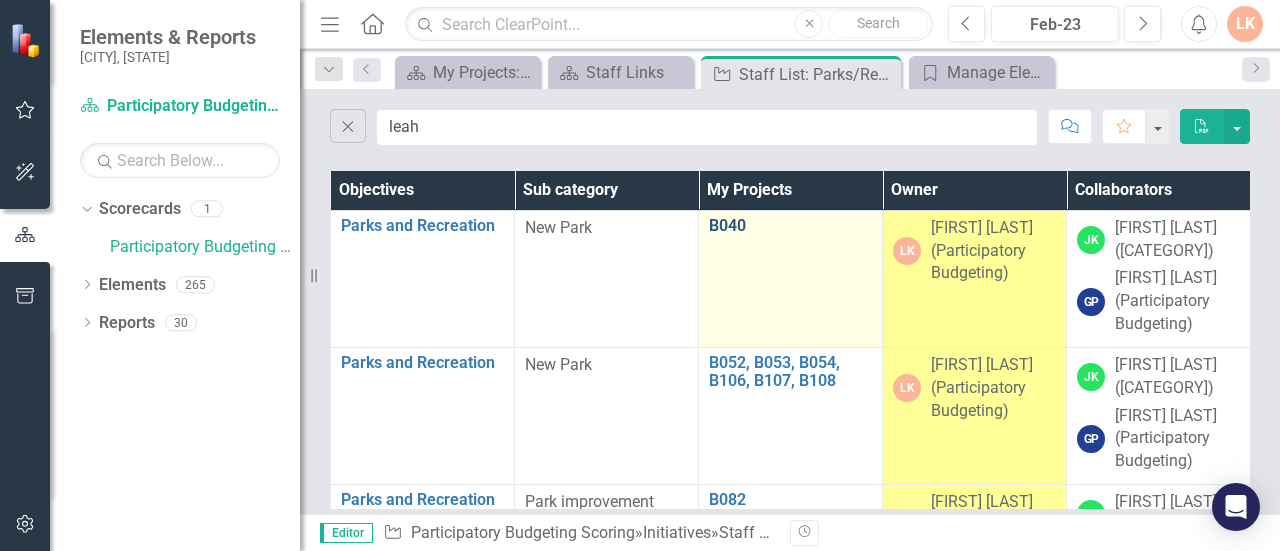 click on "B040" at bounding box center [790, 226] 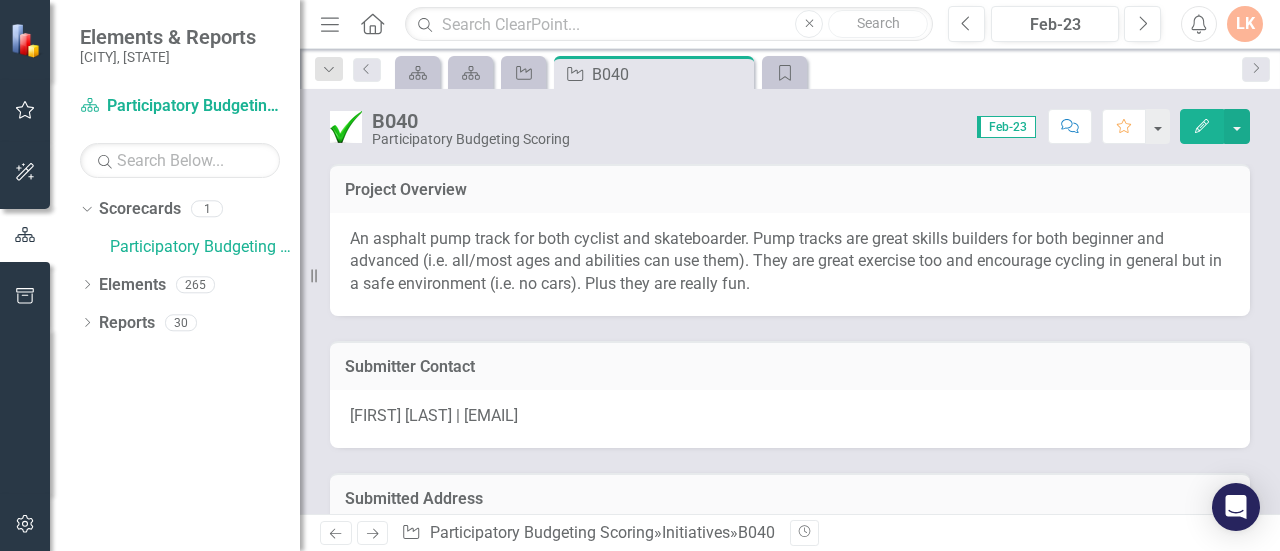 scroll, scrollTop: 64, scrollLeft: 0, axis: vertical 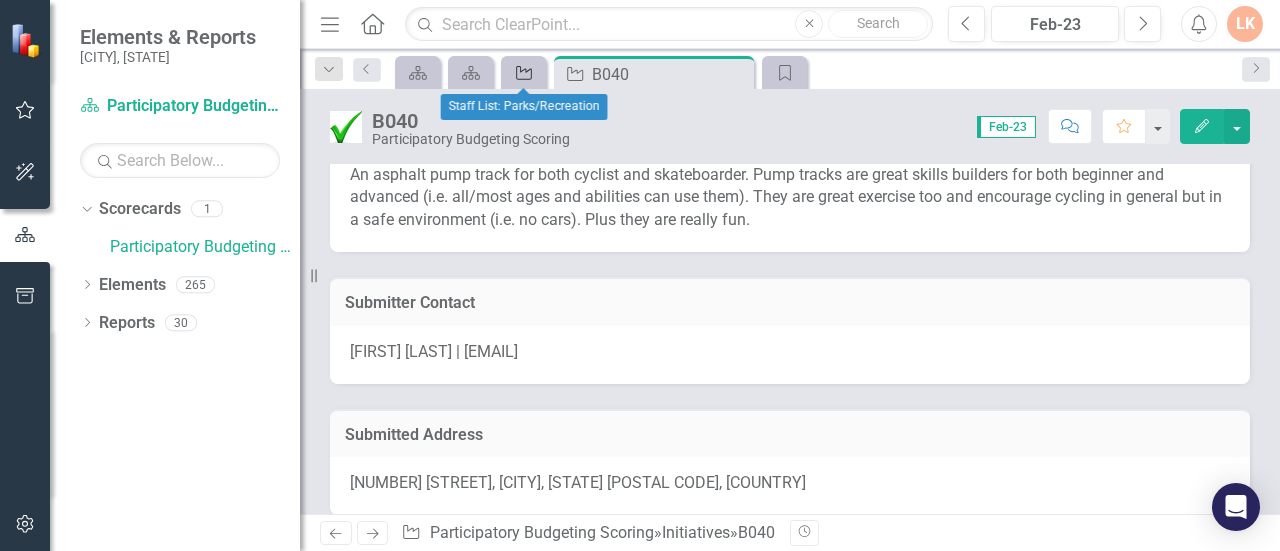 click on "Initiative" at bounding box center (520, 72) 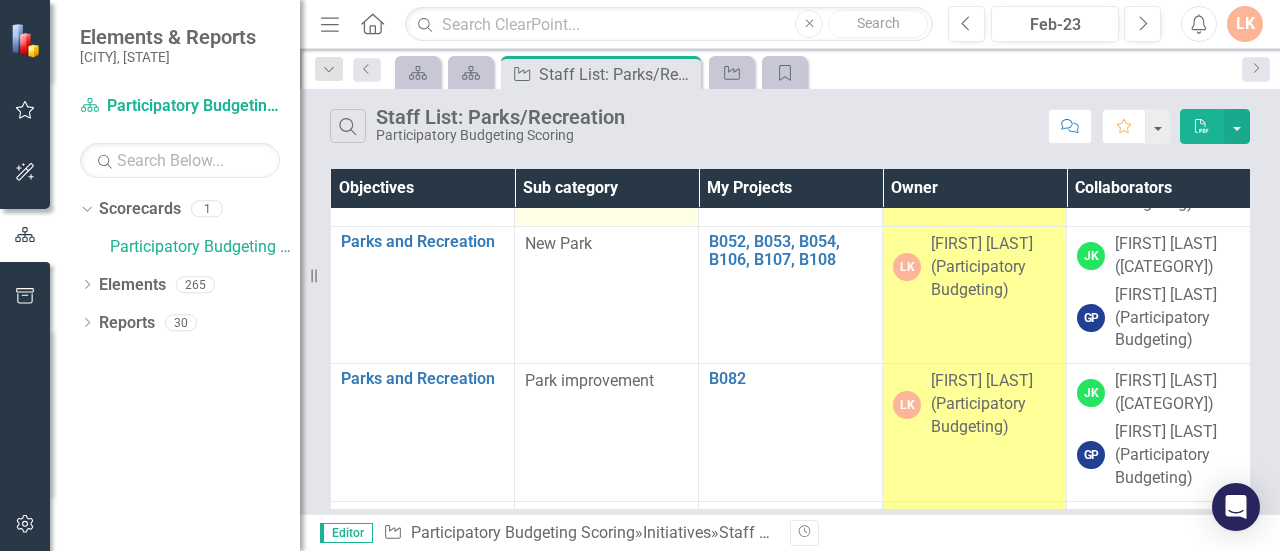 scroll, scrollTop: 124, scrollLeft: 0, axis: vertical 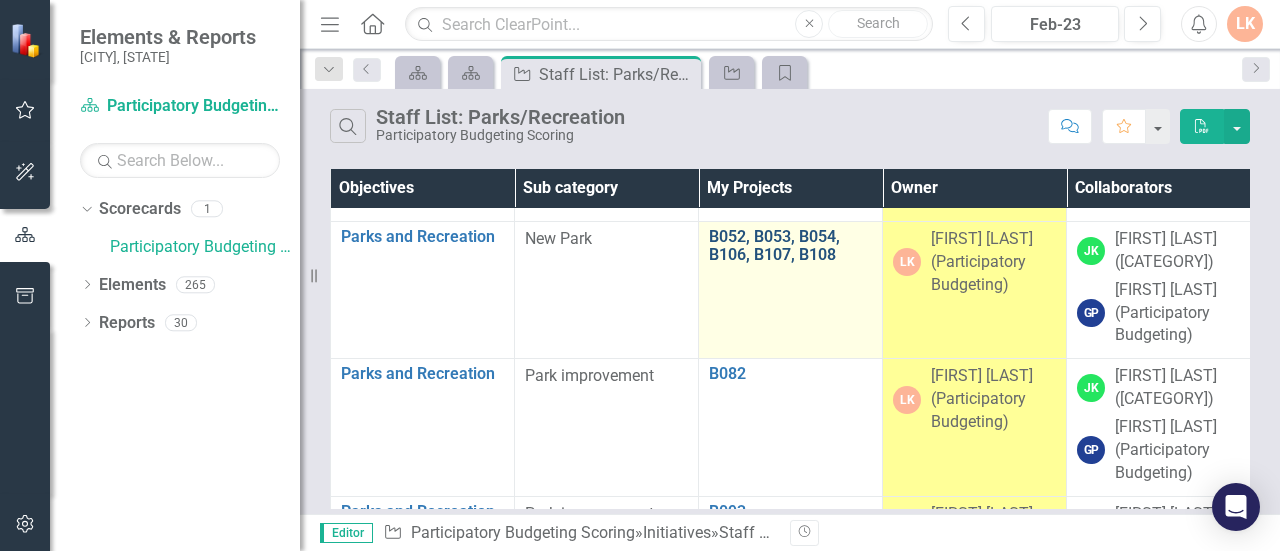 click on "B052, B053, B054, B106, B107, B108" at bounding box center [790, 245] 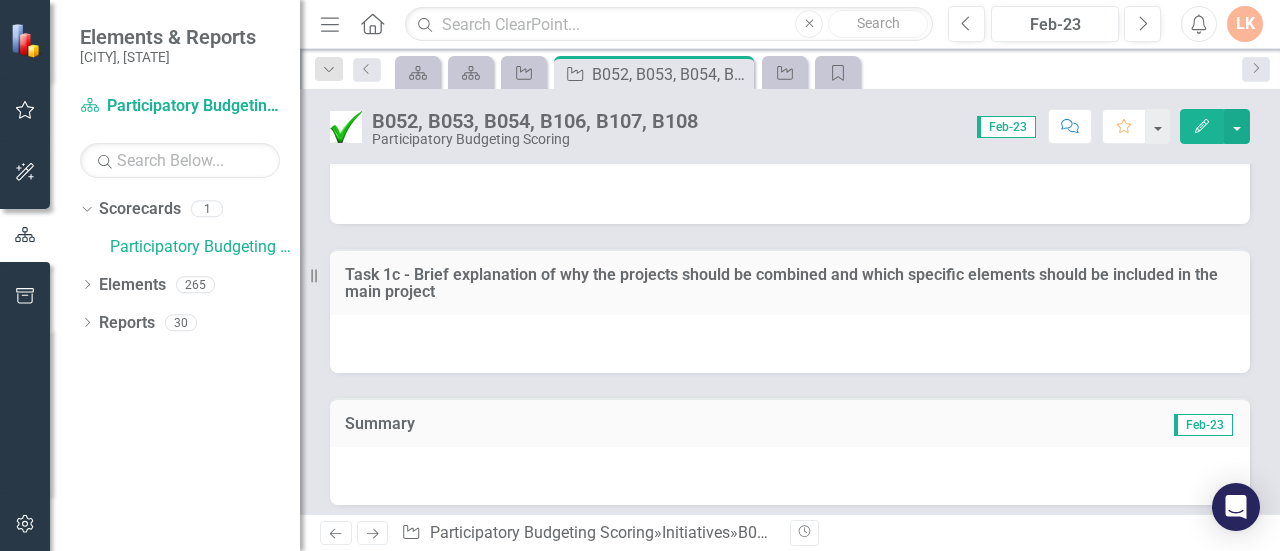 scroll, scrollTop: 2520, scrollLeft: 0, axis: vertical 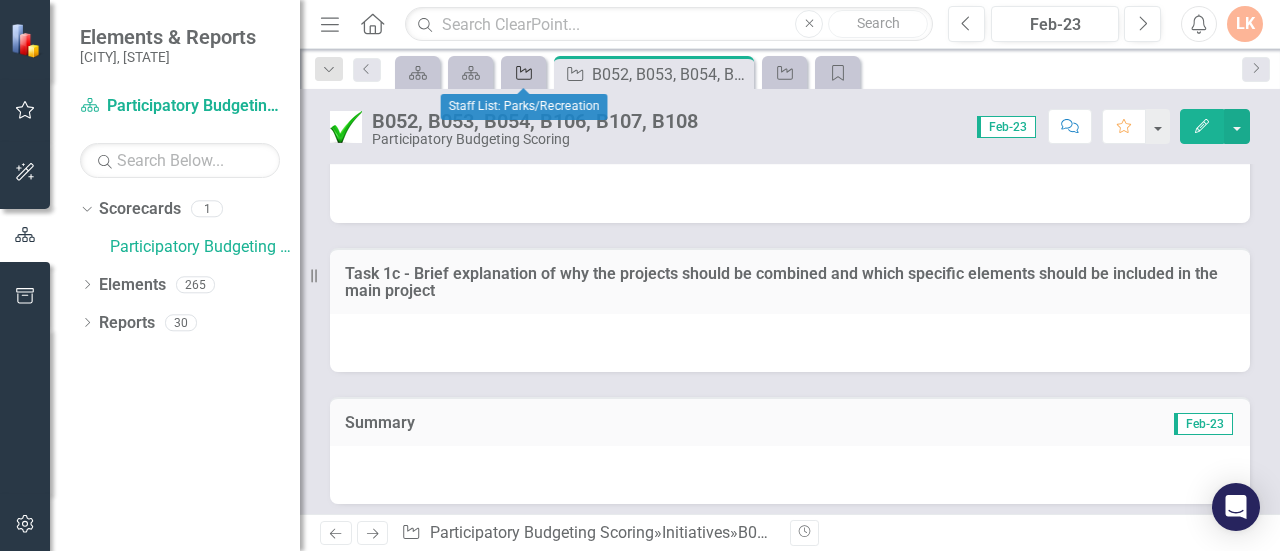 click on "Initiative" at bounding box center [520, 72] 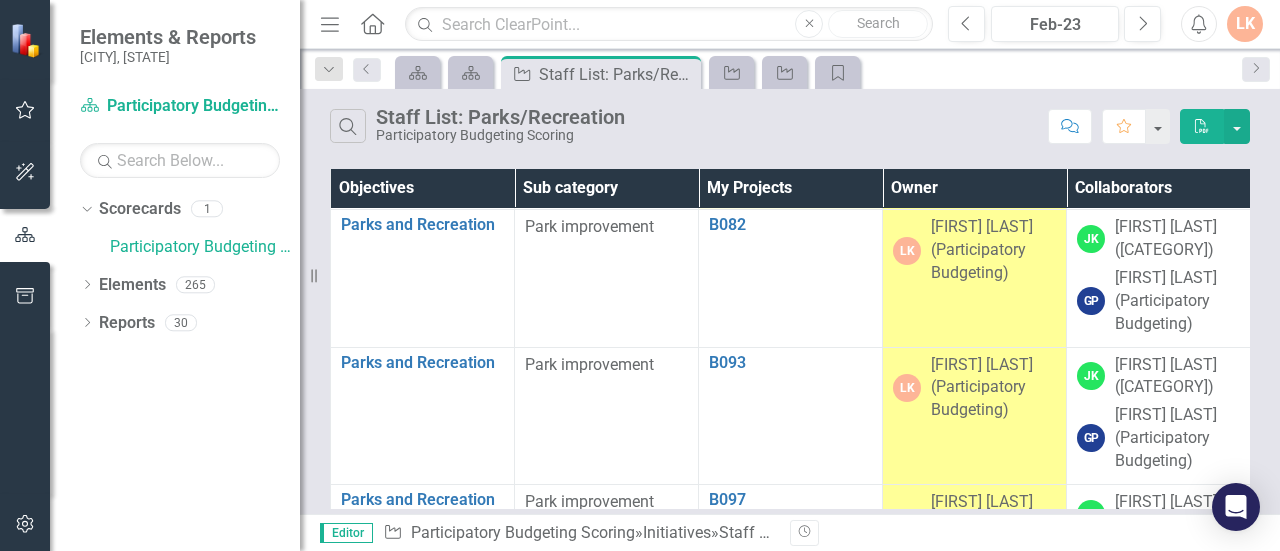 scroll, scrollTop: 274, scrollLeft: 0, axis: vertical 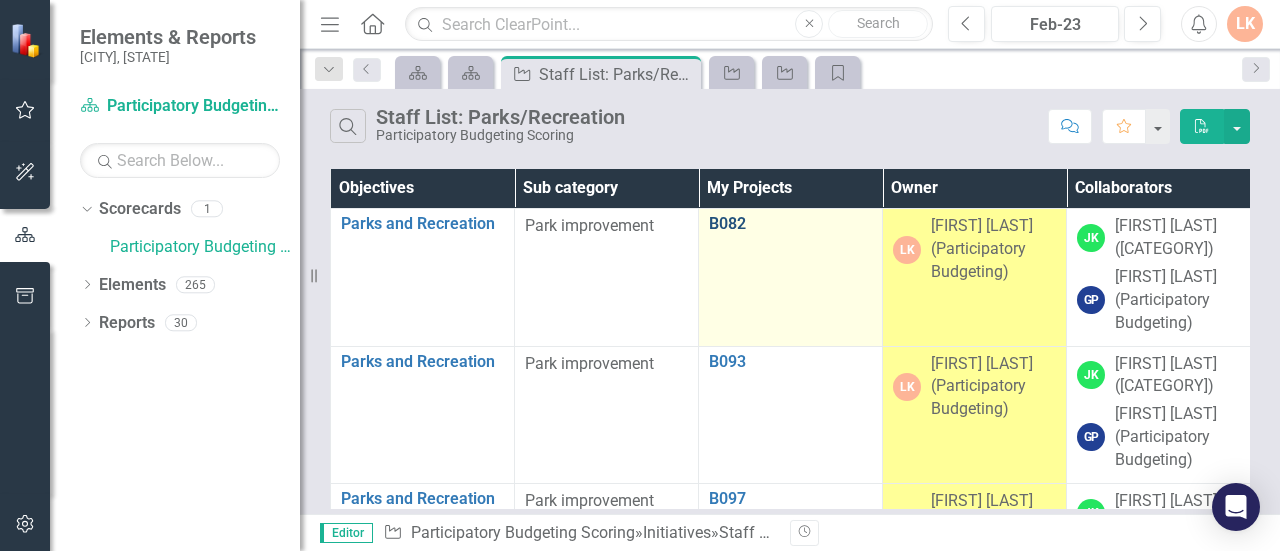 click on "B082" at bounding box center [790, 224] 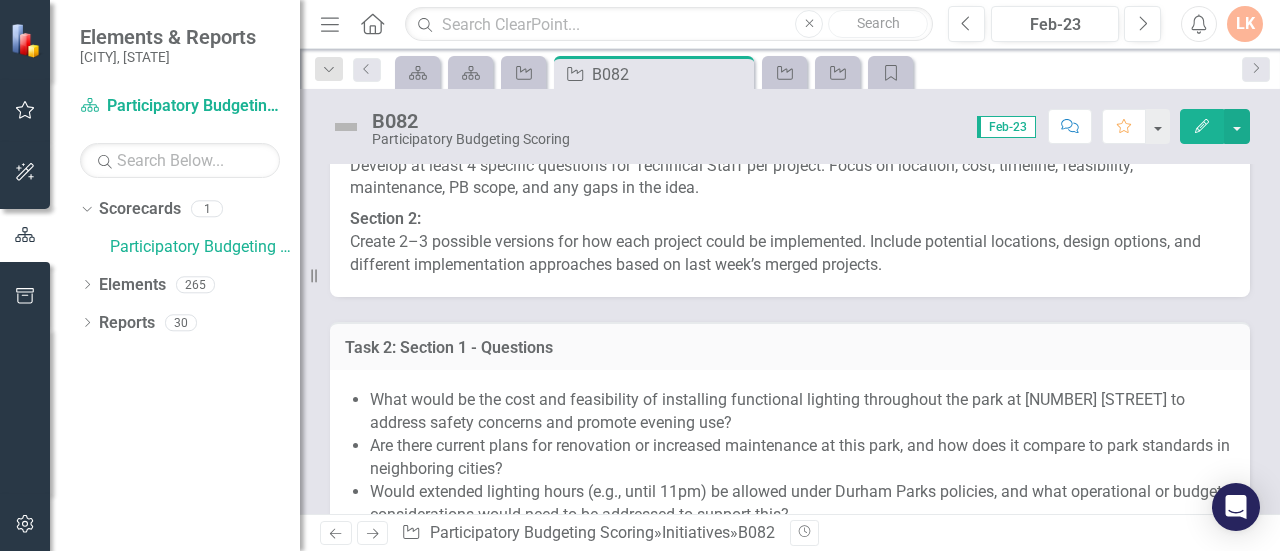 scroll, scrollTop: 1190, scrollLeft: 0, axis: vertical 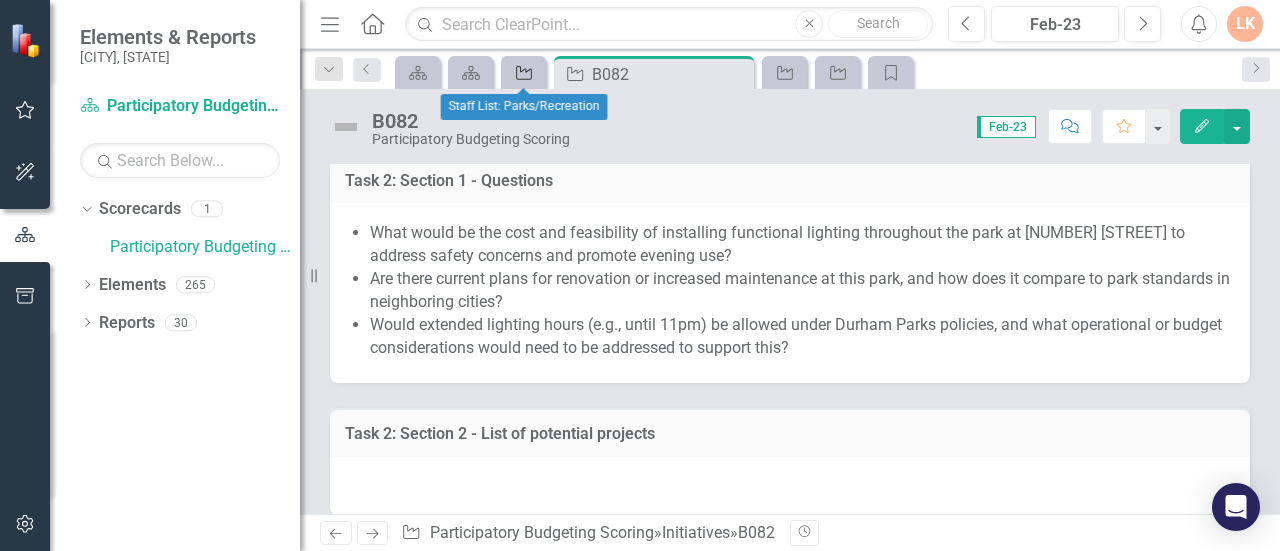 click at bounding box center [524, 73] 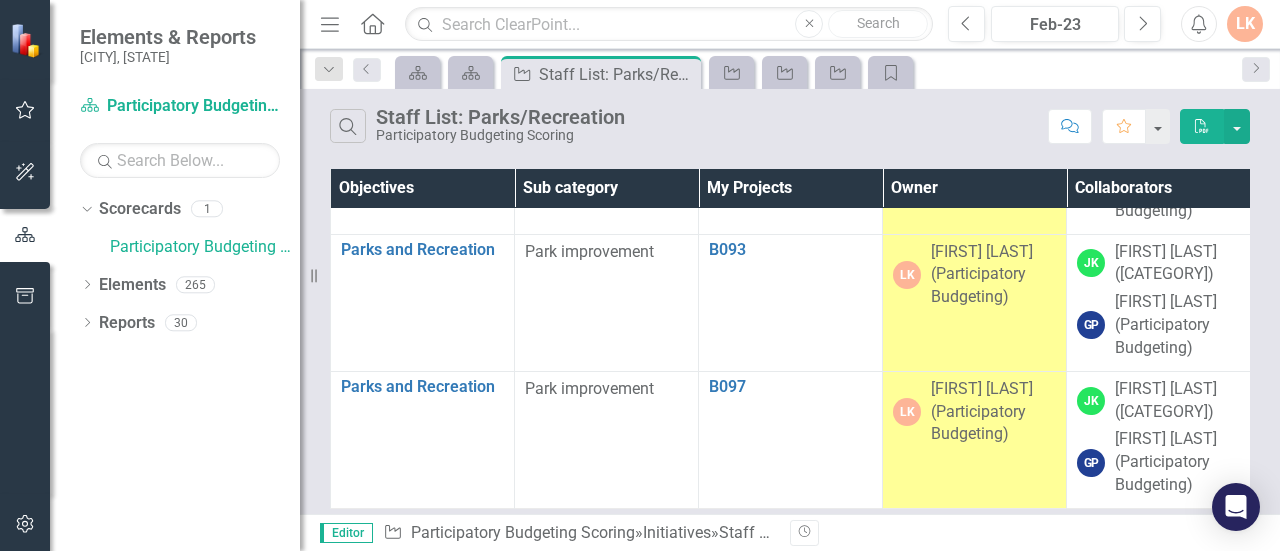 scroll, scrollTop: 435, scrollLeft: 0, axis: vertical 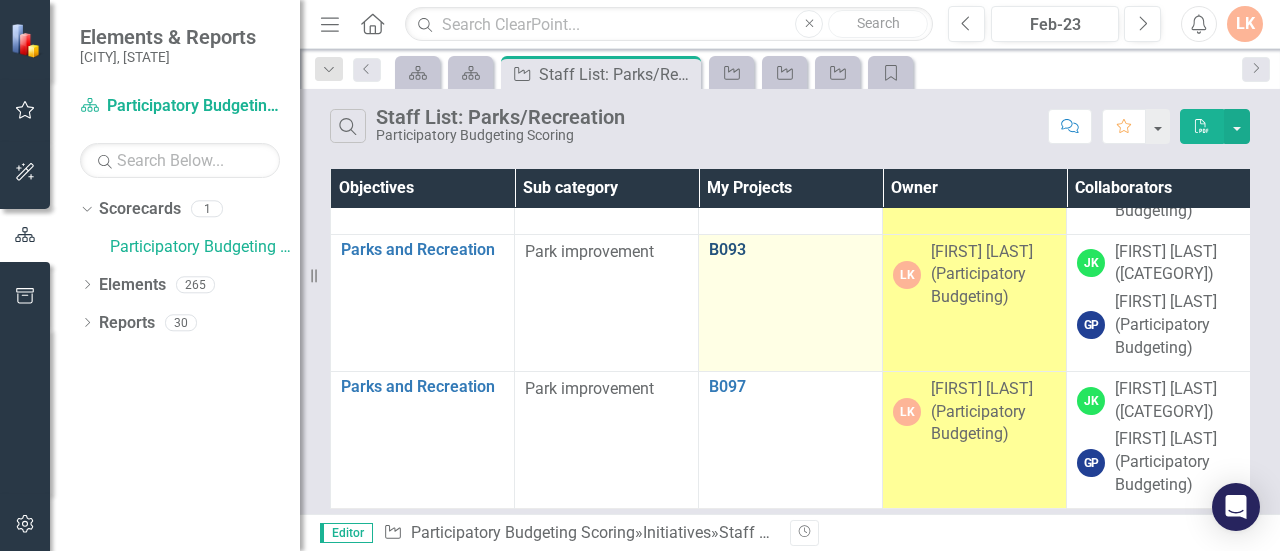 click on "B093" at bounding box center [790, 250] 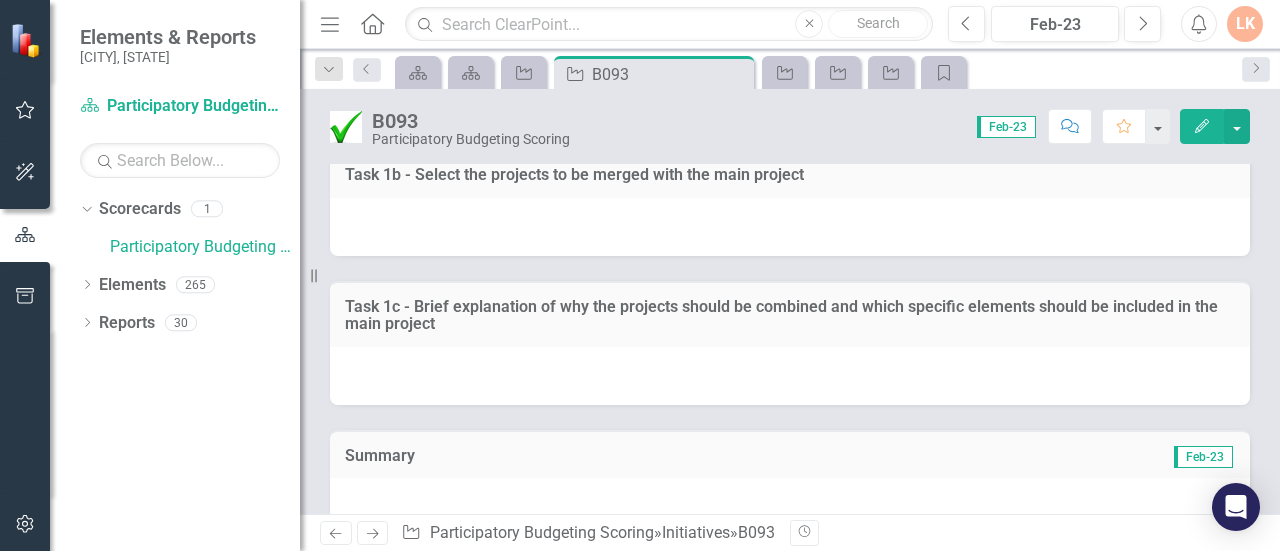 scroll, scrollTop: 2031, scrollLeft: 0, axis: vertical 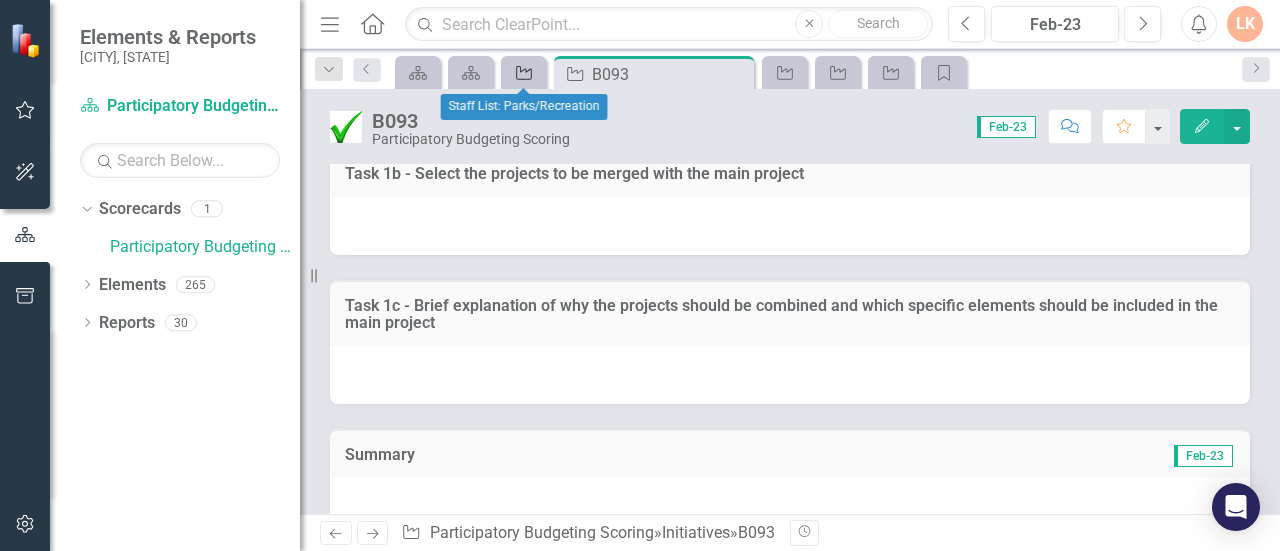click on "Initiative" at bounding box center (524, 73) 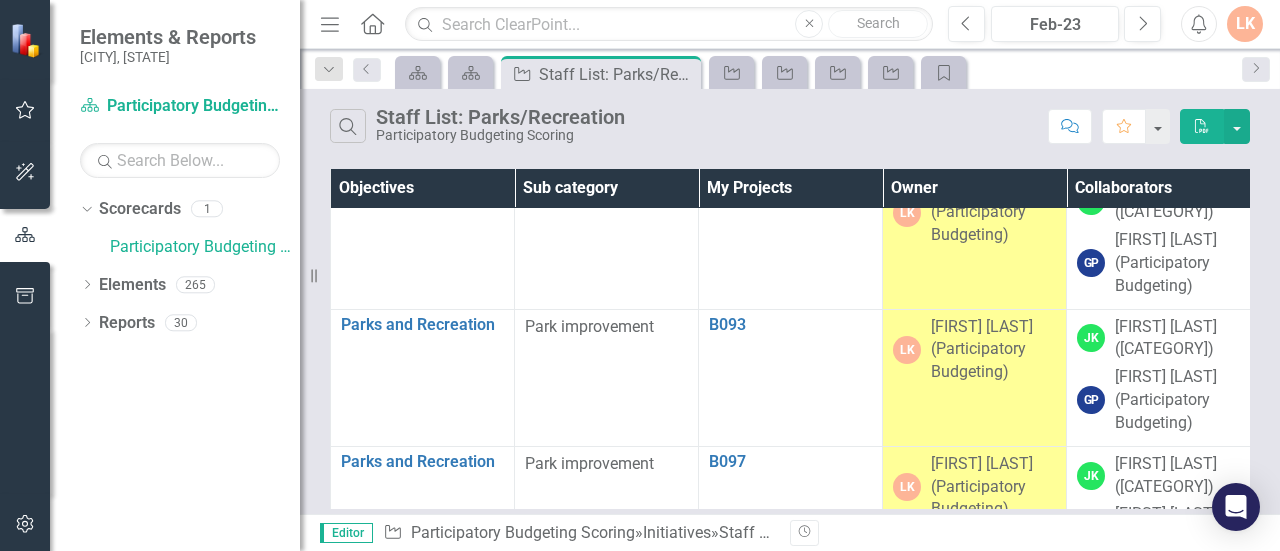 scroll, scrollTop: 511, scrollLeft: 0, axis: vertical 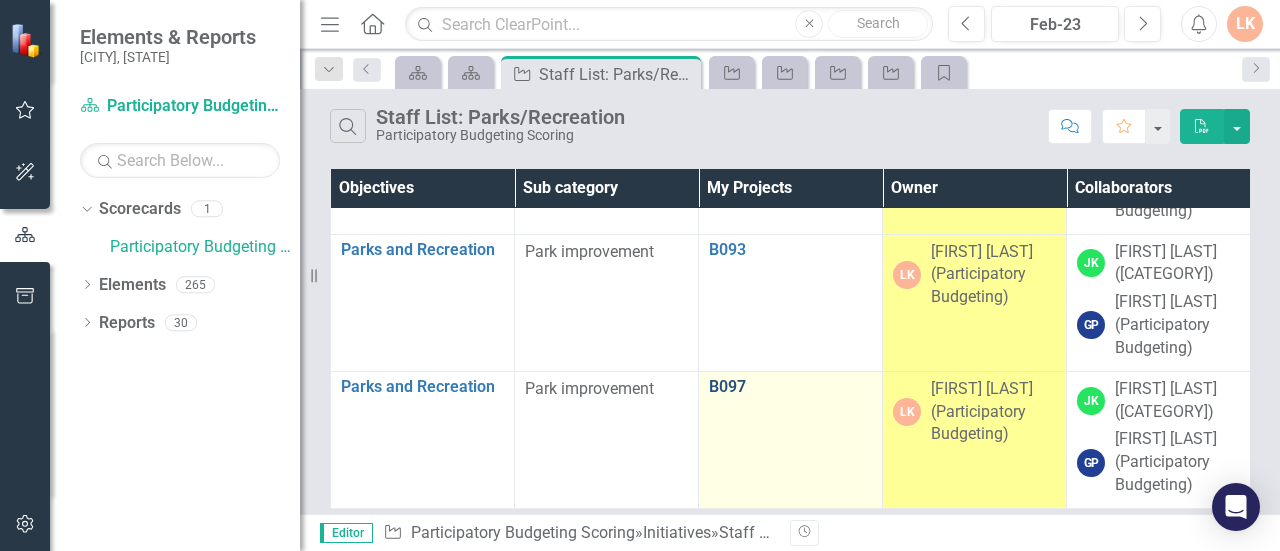 click on "B097" at bounding box center (790, 387) 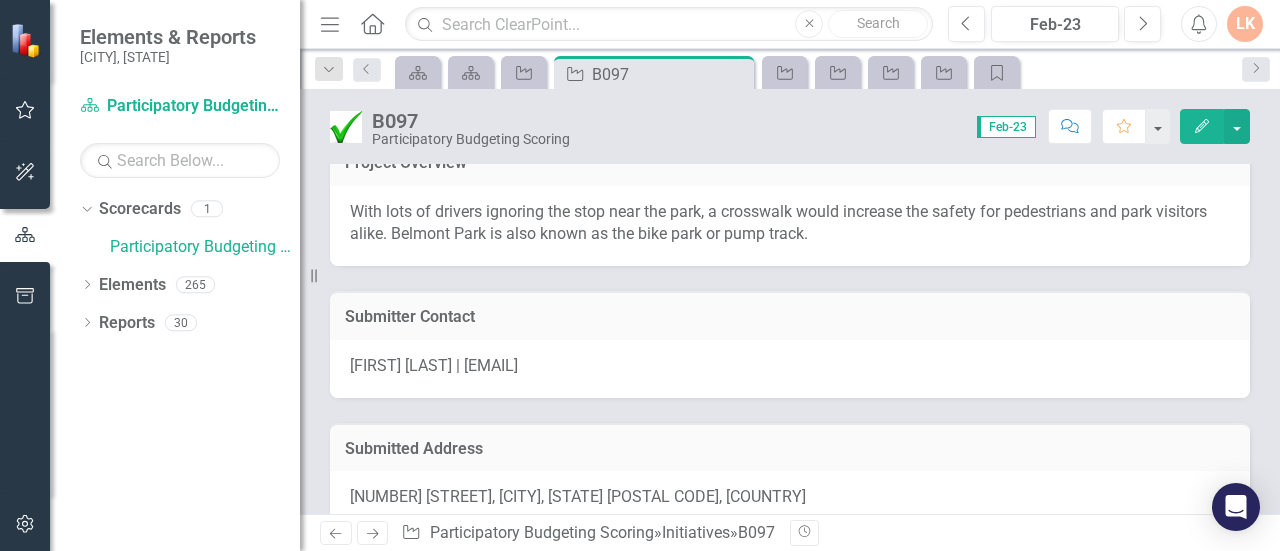 scroll, scrollTop: 0, scrollLeft: 0, axis: both 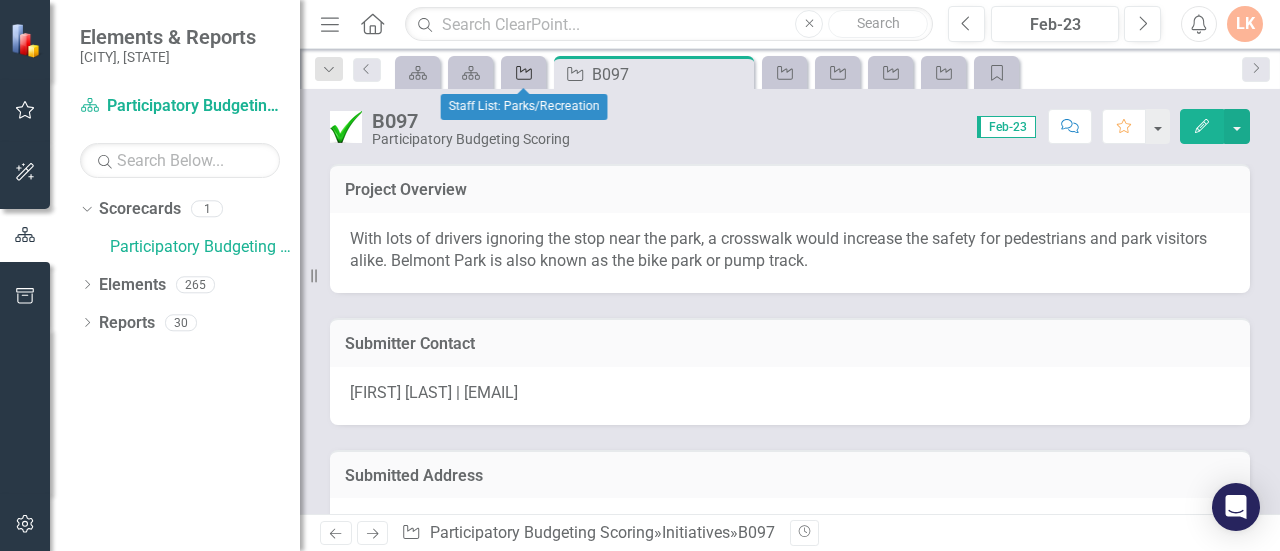 click on "Initiative" at bounding box center (520, 72) 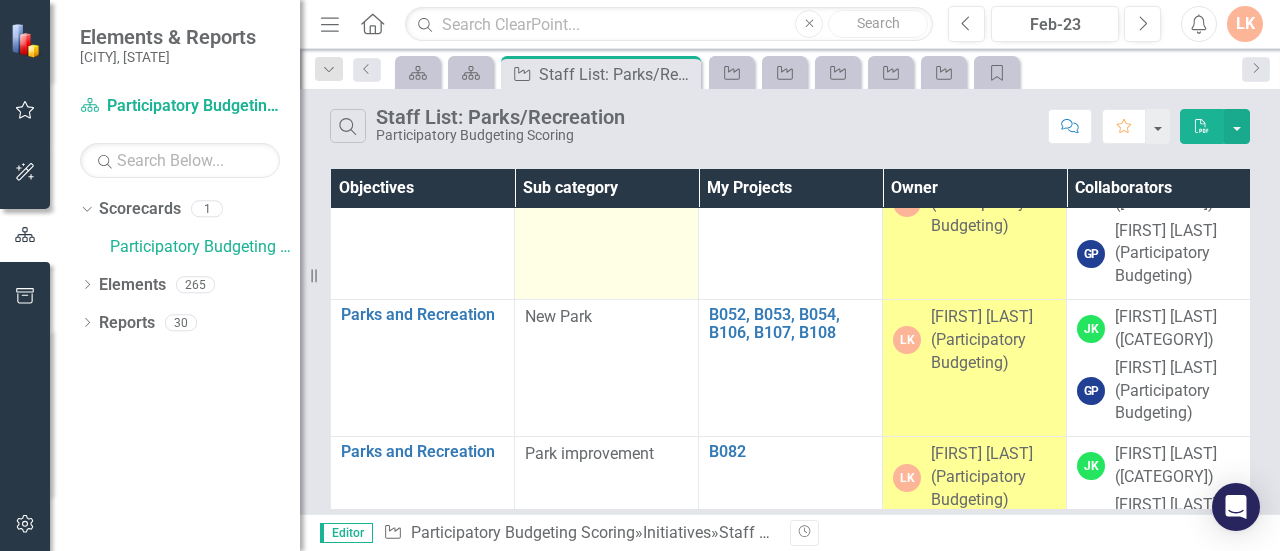 scroll, scrollTop: 0, scrollLeft: 0, axis: both 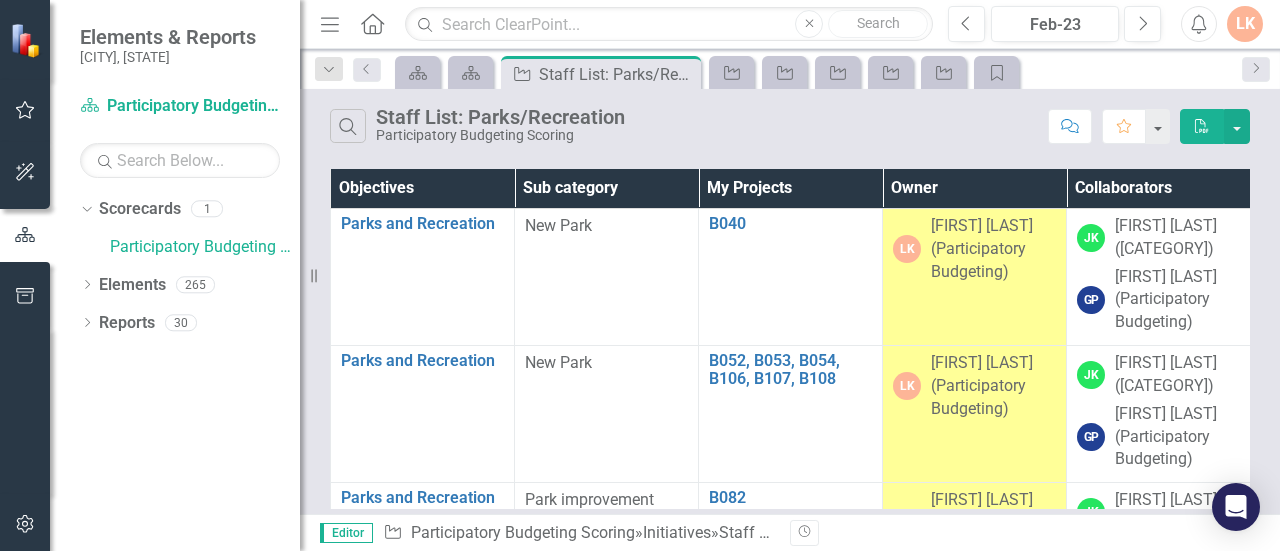 click on "Search Staff List: Parks/Recreation Participatory Budgeting Scoring" at bounding box center [684, 126] 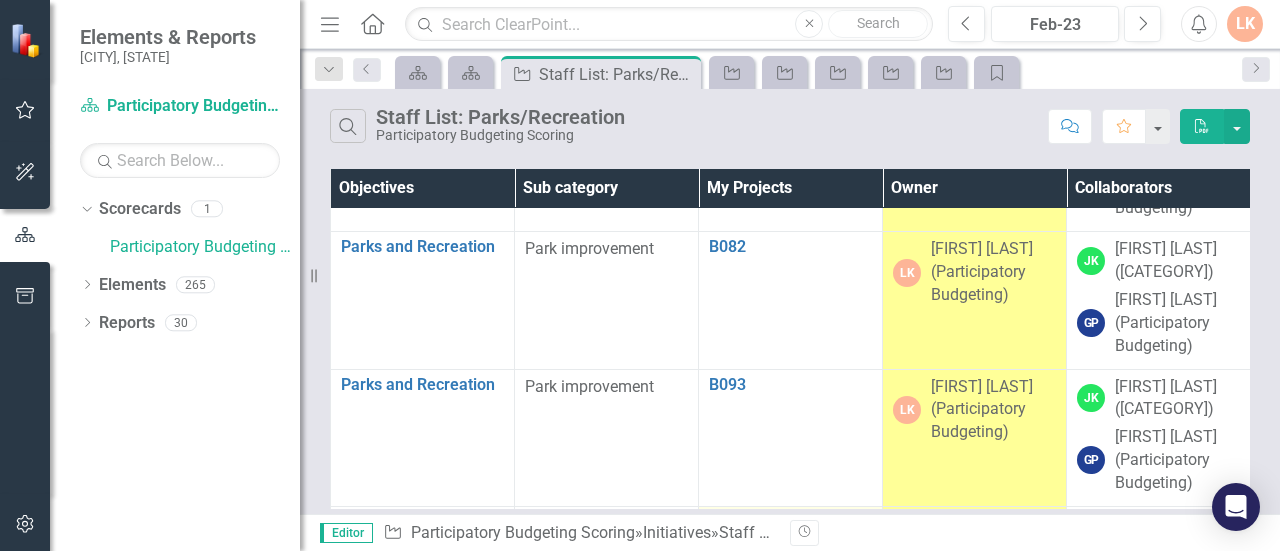 scroll, scrollTop: 0, scrollLeft: 0, axis: both 